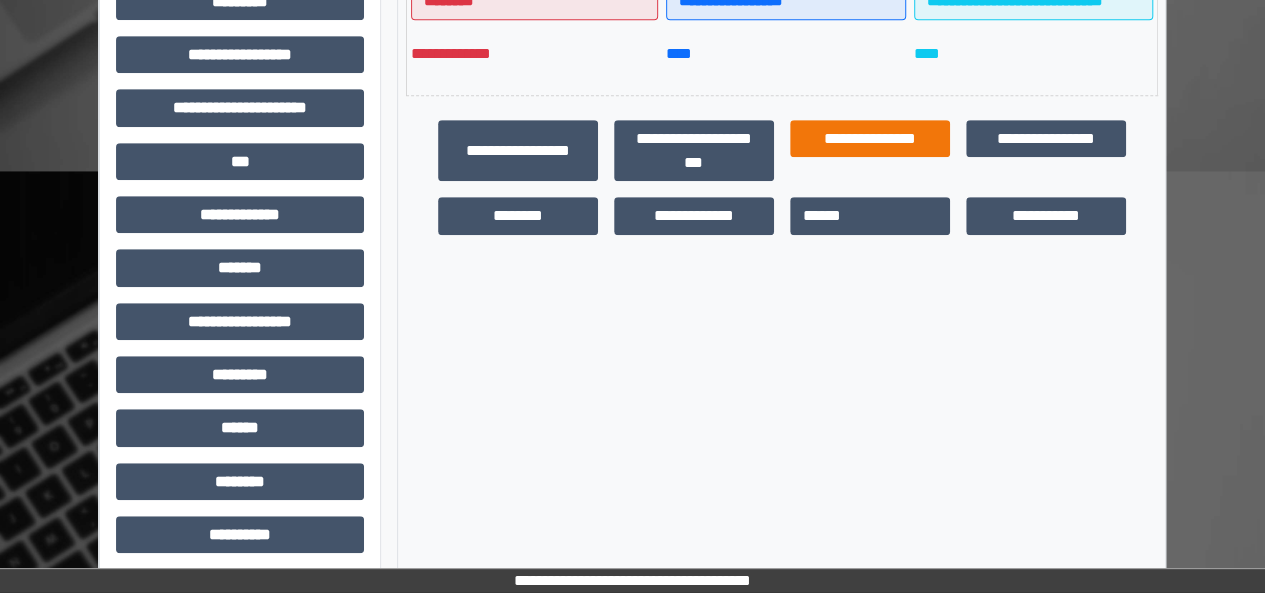 scroll, scrollTop: 0, scrollLeft: 0, axis: both 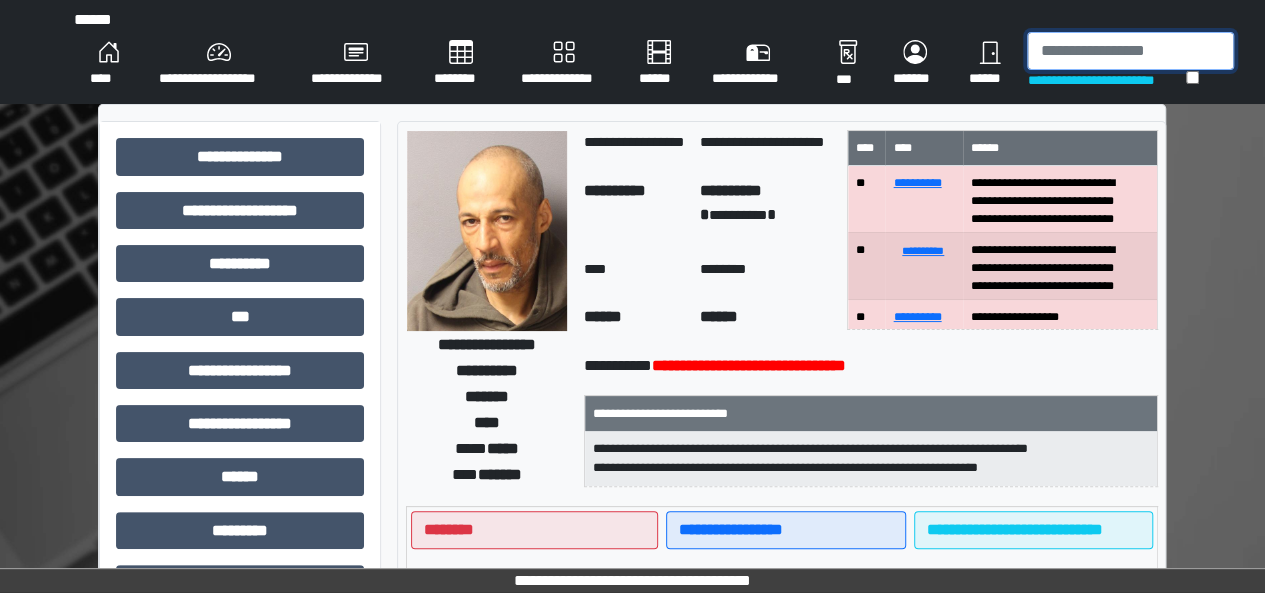 click at bounding box center (1130, 51) 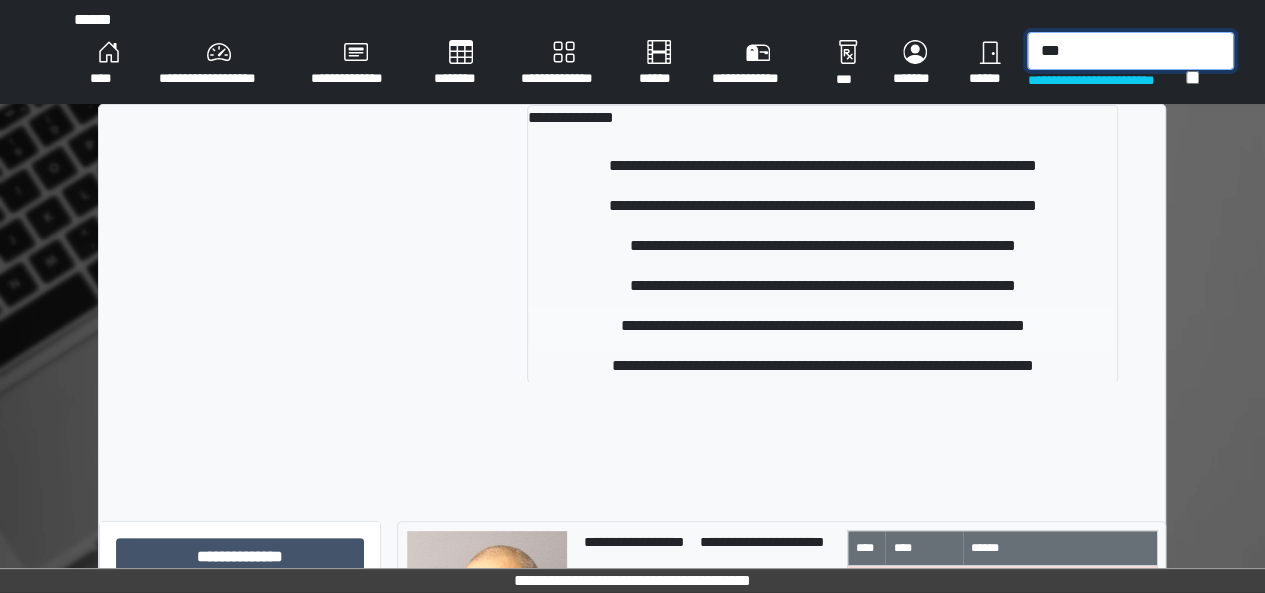type on "***" 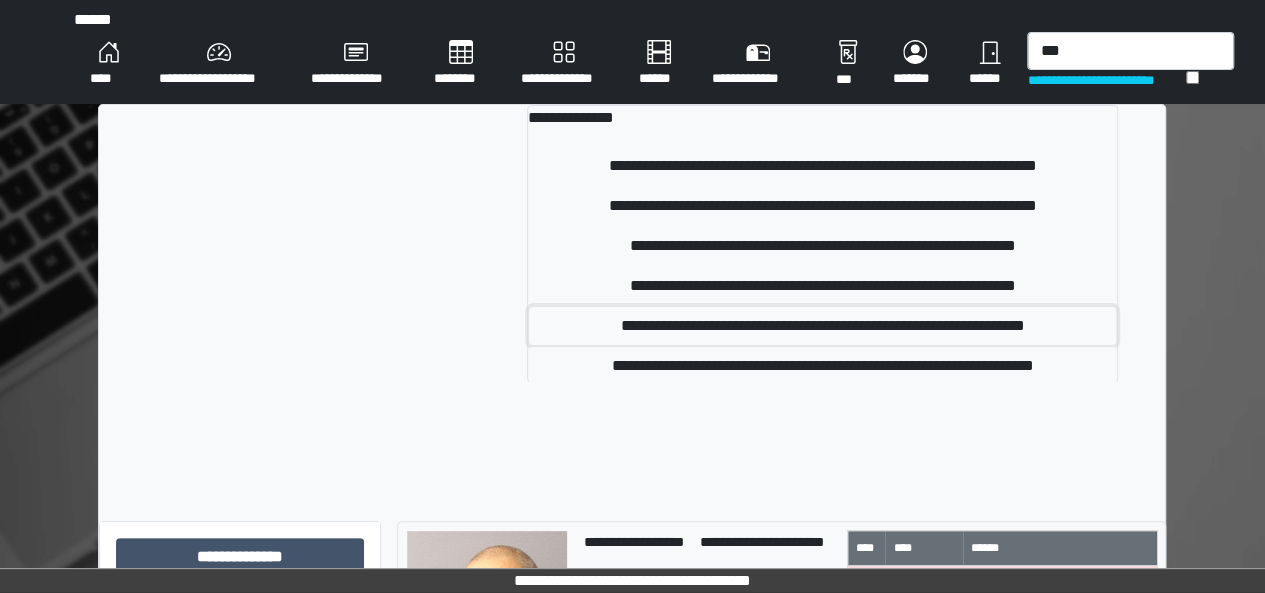 click on "**********" at bounding box center [822, 326] 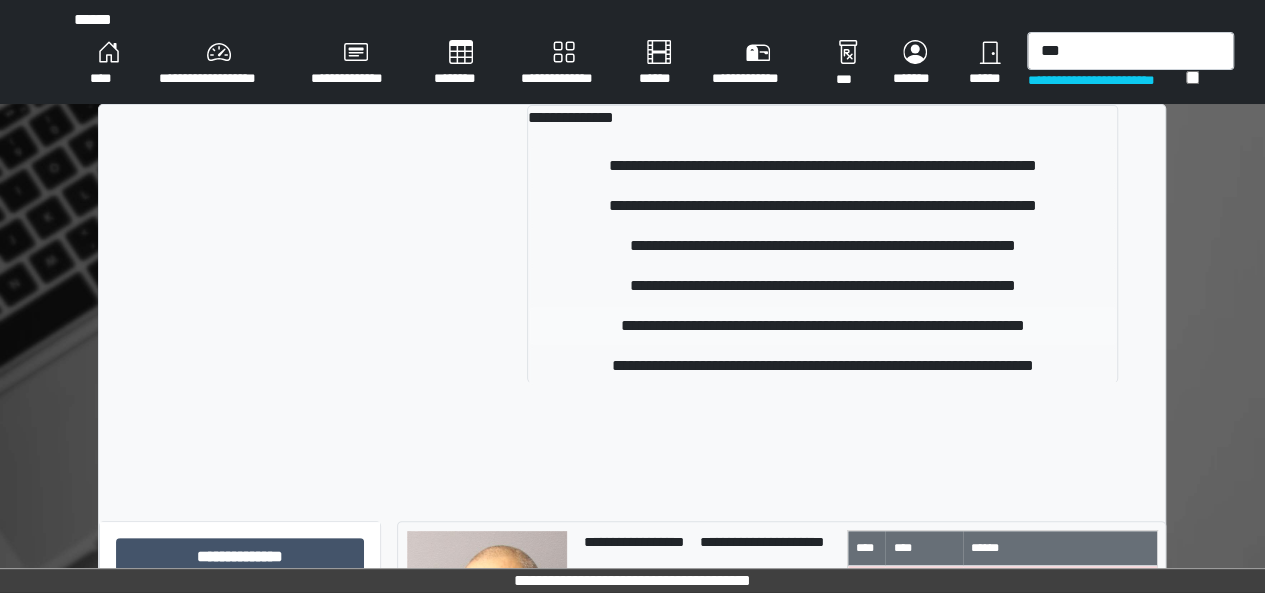 type 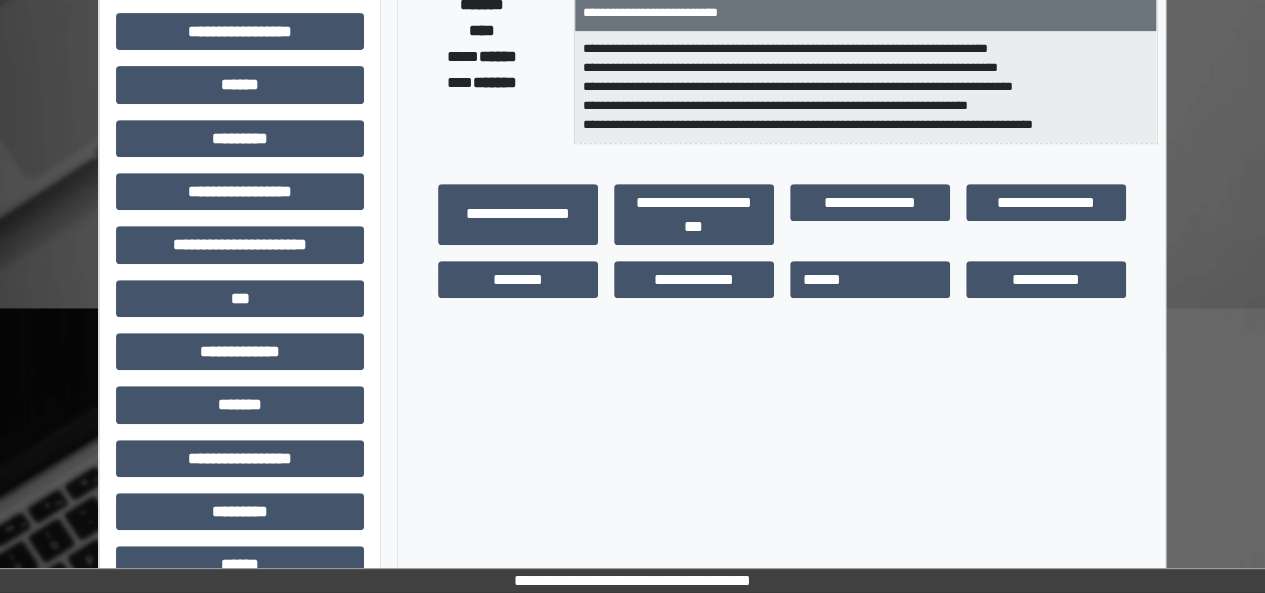 scroll, scrollTop: 591, scrollLeft: 0, axis: vertical 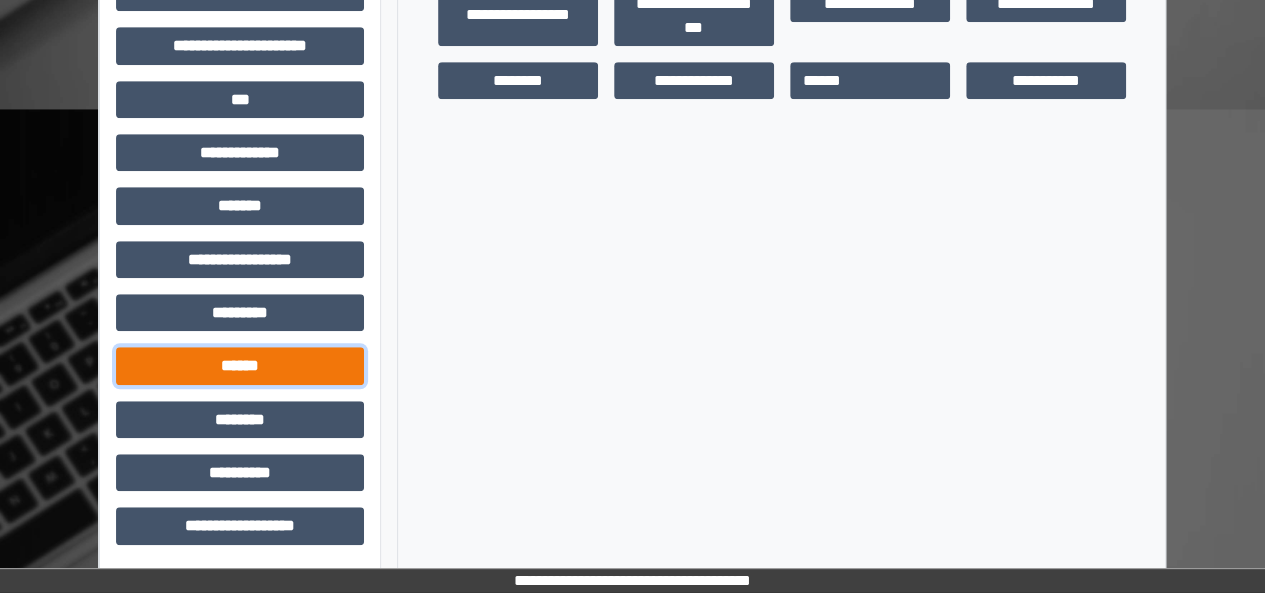 click on "******" at bounding box center [240, 365] 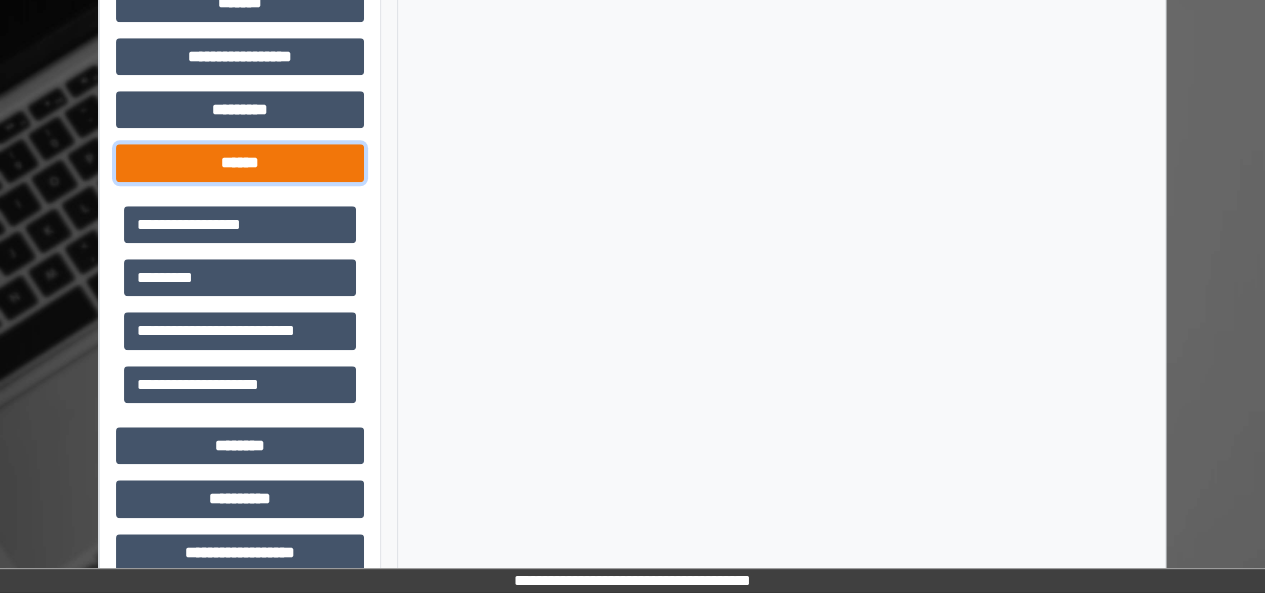 scroll, scrollTop: 795, scrollLeft: 0, axis: vertical 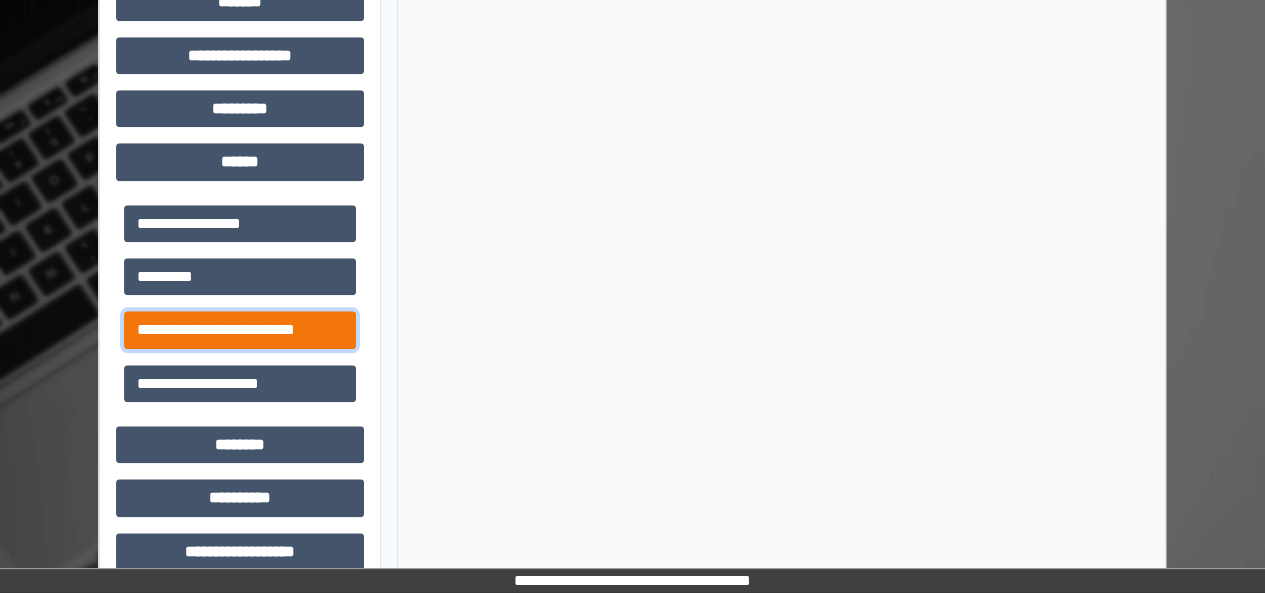 drag, startPoint x: 254, startPoint y: 325, endPoint x: 165, endPoint y: 341, distance: 90.426765 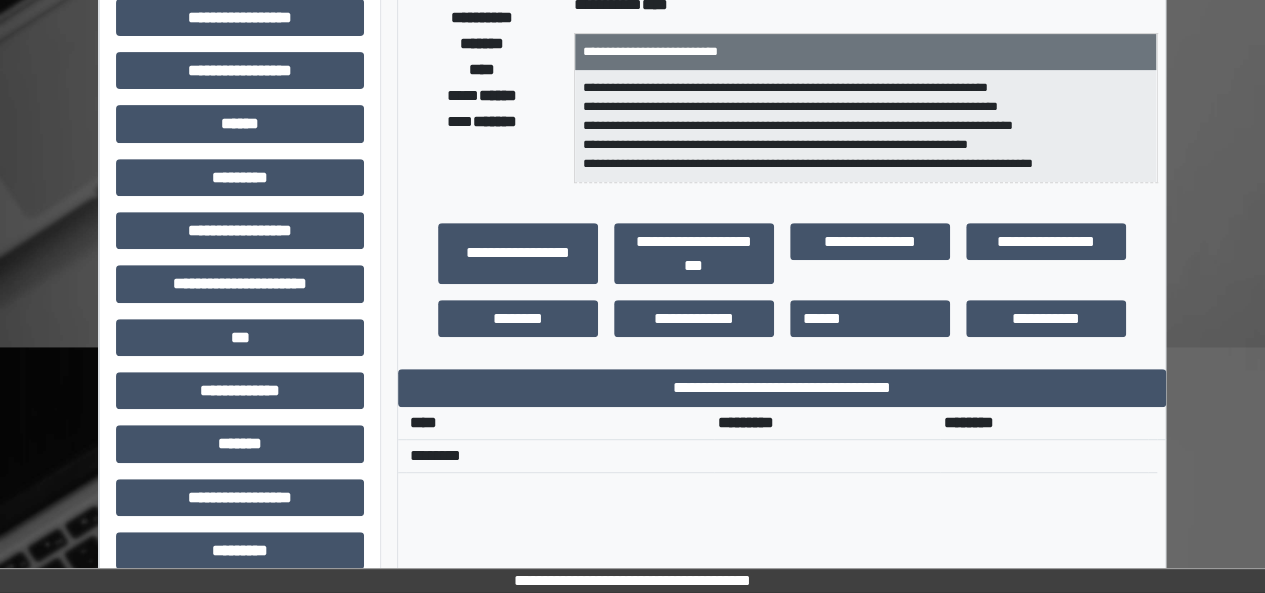 scroll, scrollTop: 344, scrollLeft: 0, axis: vertical 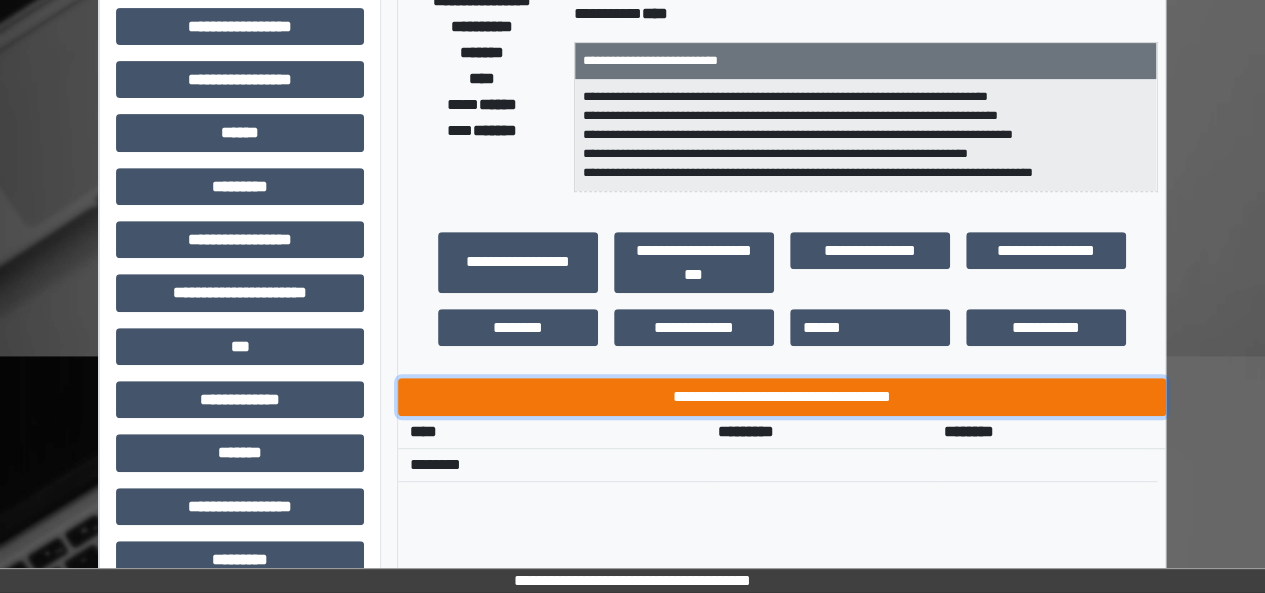 click on "**********" at bounding box center [782, 396] 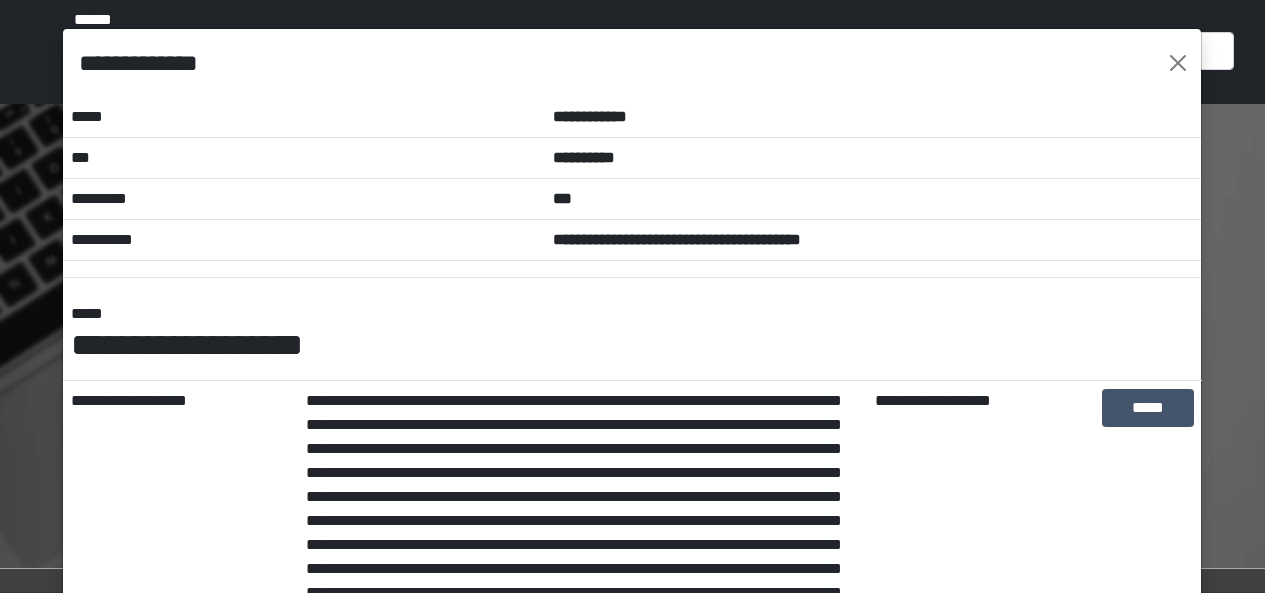 scroll, scrollTop: 322, scrollLeft: 0, axis: vertical 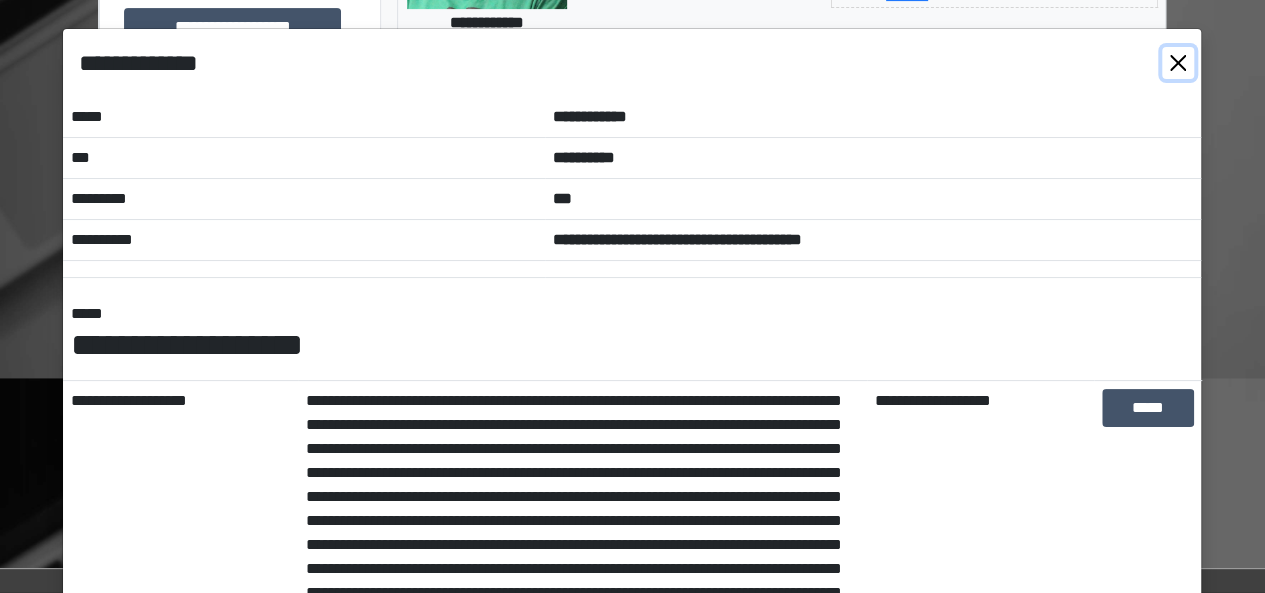 click at bounding box center (1178, 63) 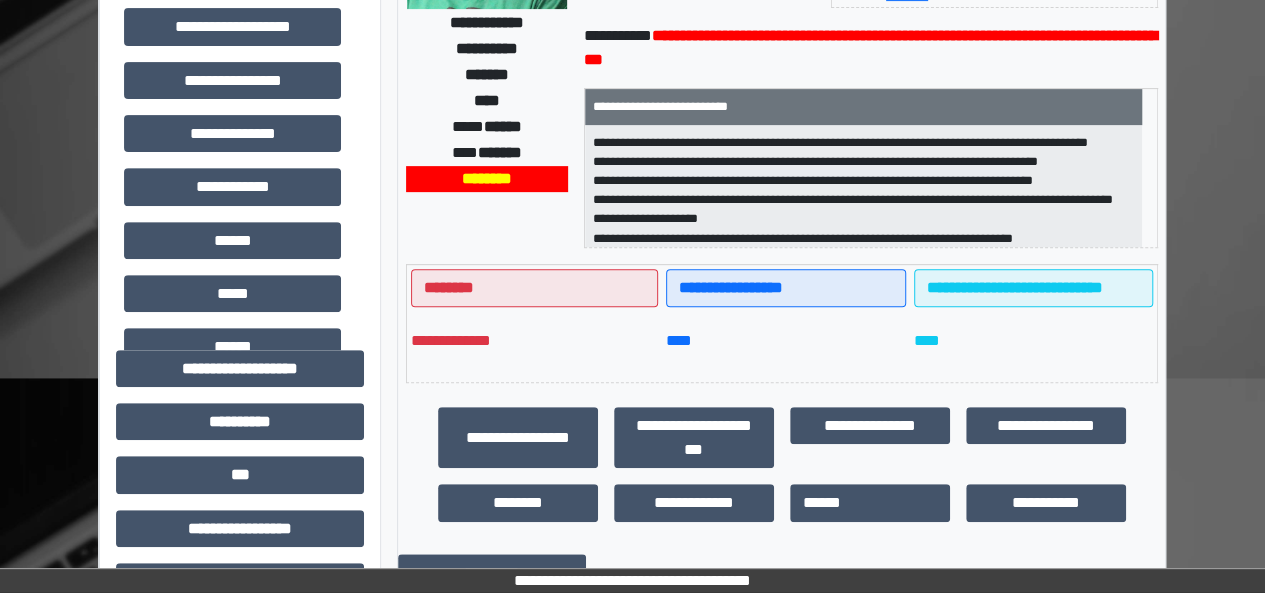 scroll, scrollTop: 0, scrollLeft: 0, axis: both 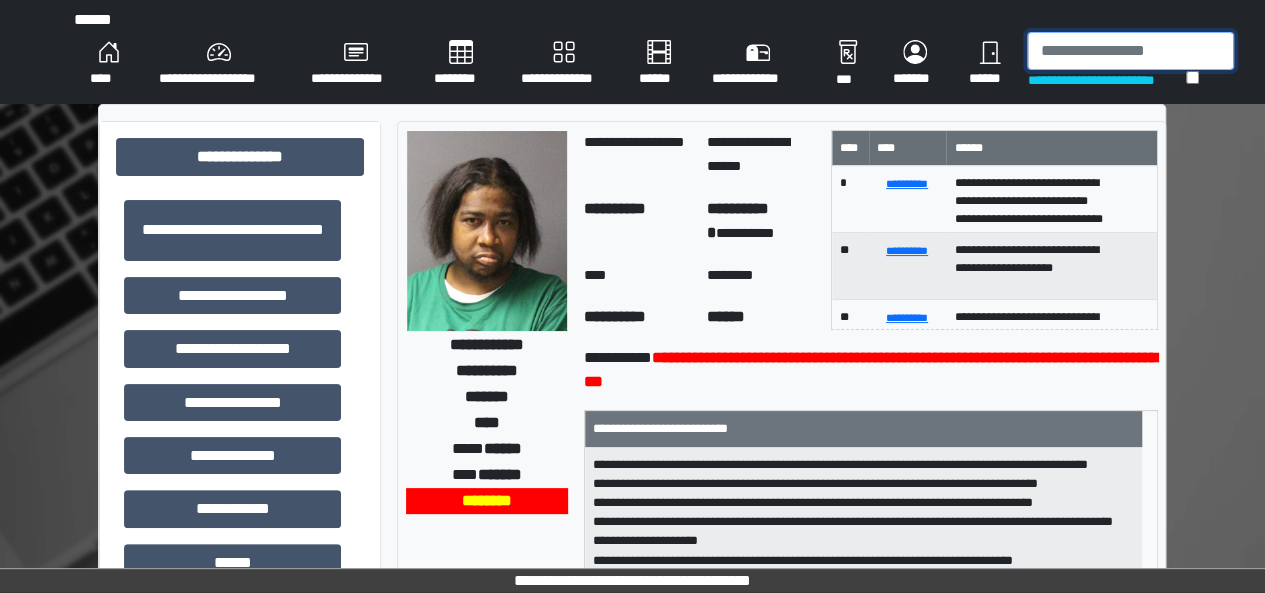 click at bounding box center (1130, 51) 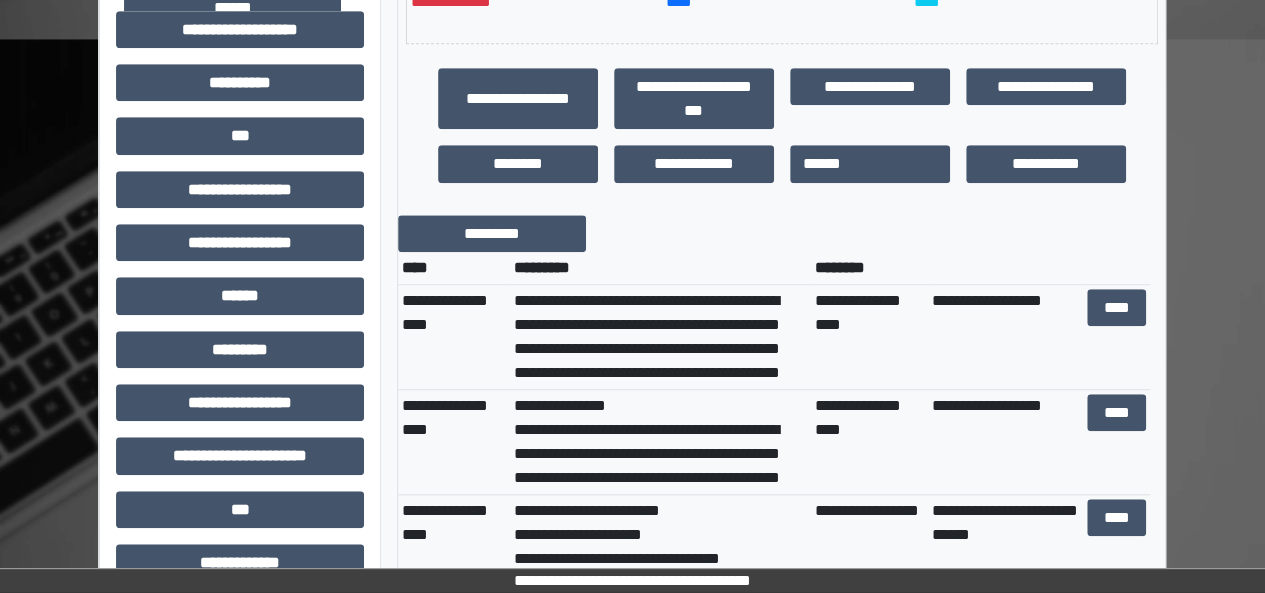 scroll, scrollTop: 700, scrollLeft: 0, axis: vertical 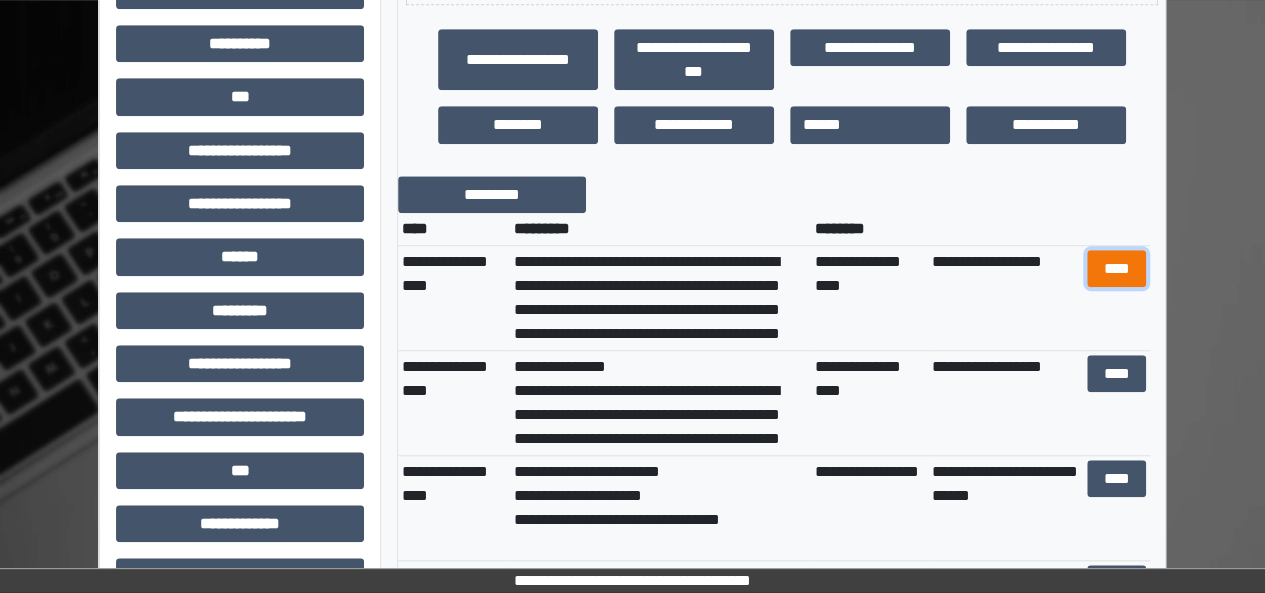 click on "****" at bounding box center (1116, 268) 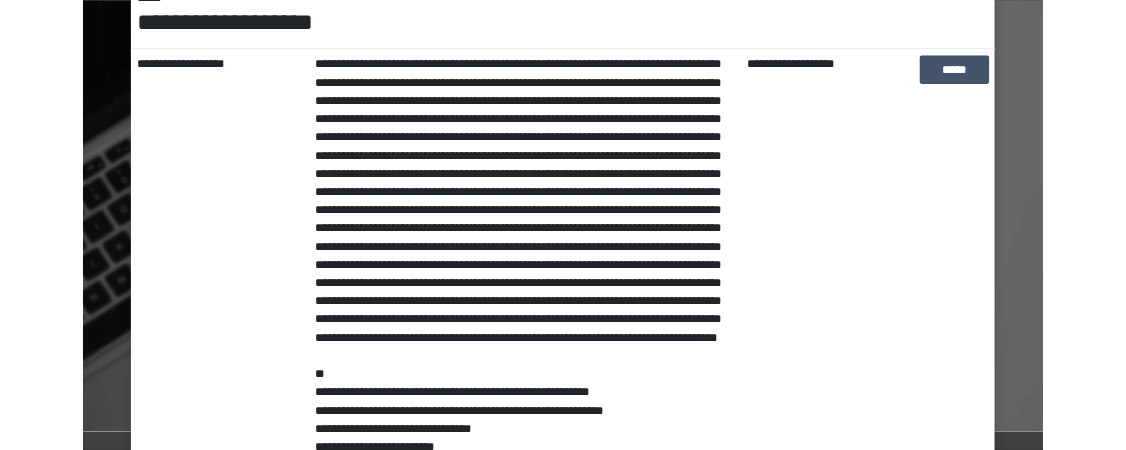scroll, scrollTop: 331, scrollLeft: 0, axis: vertical 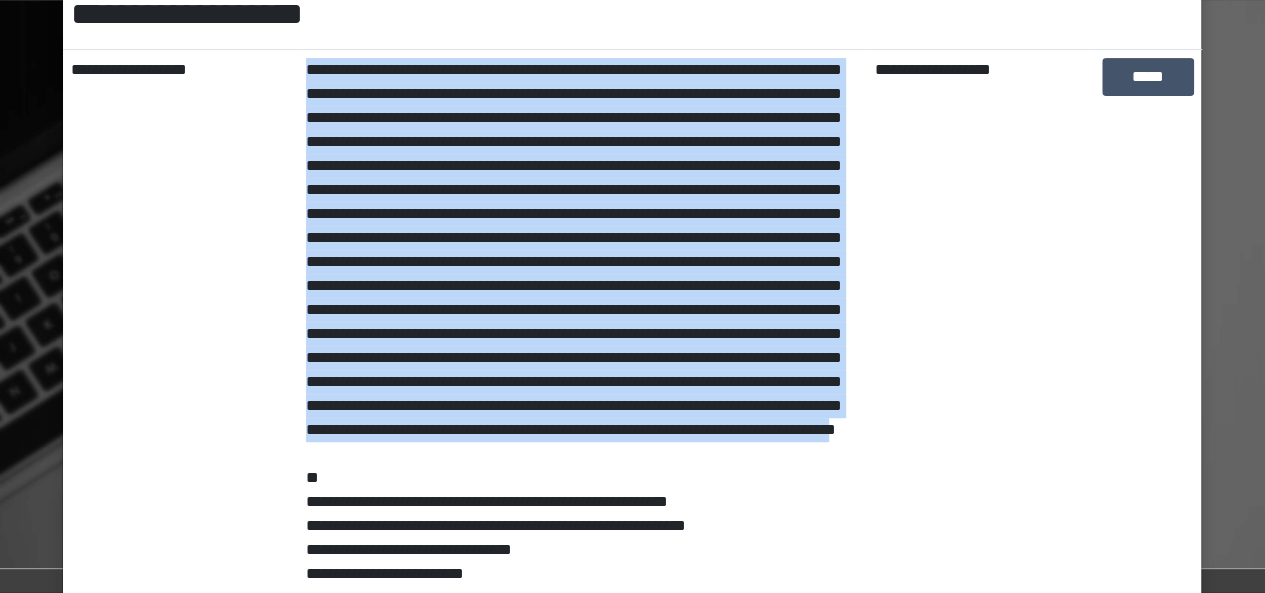 drag, startPoint x: 298, startPoint y: 71, endPoint x: 804, endPoint y: 511, distance: 670.549 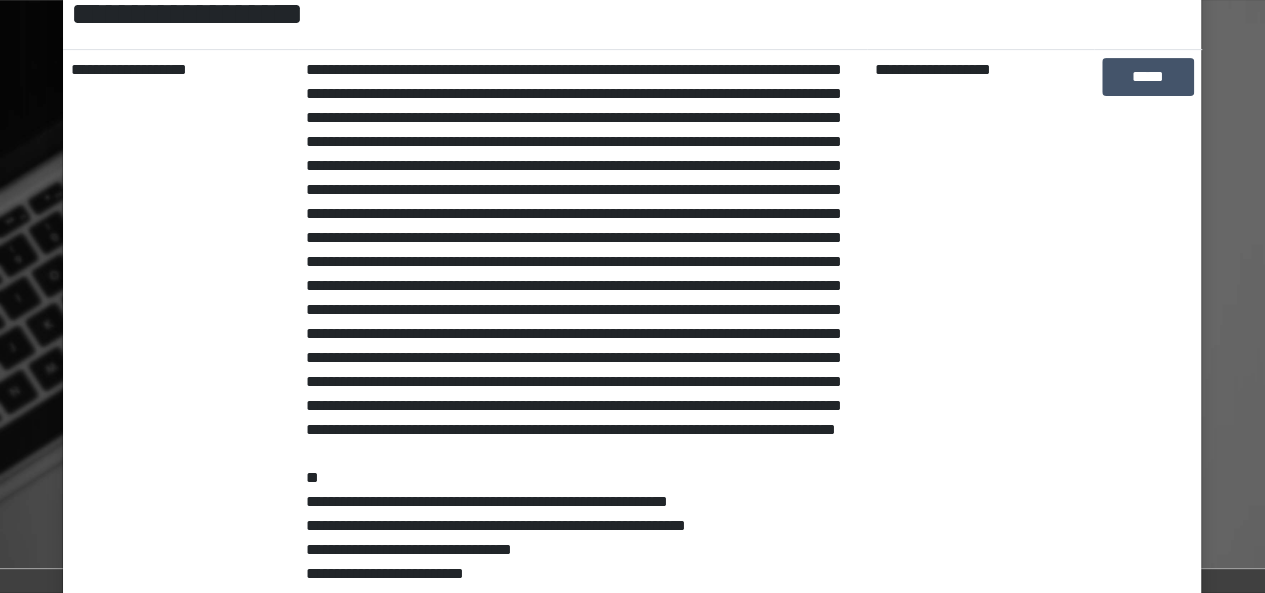 click on "**********" at bounding box center (180, 538) 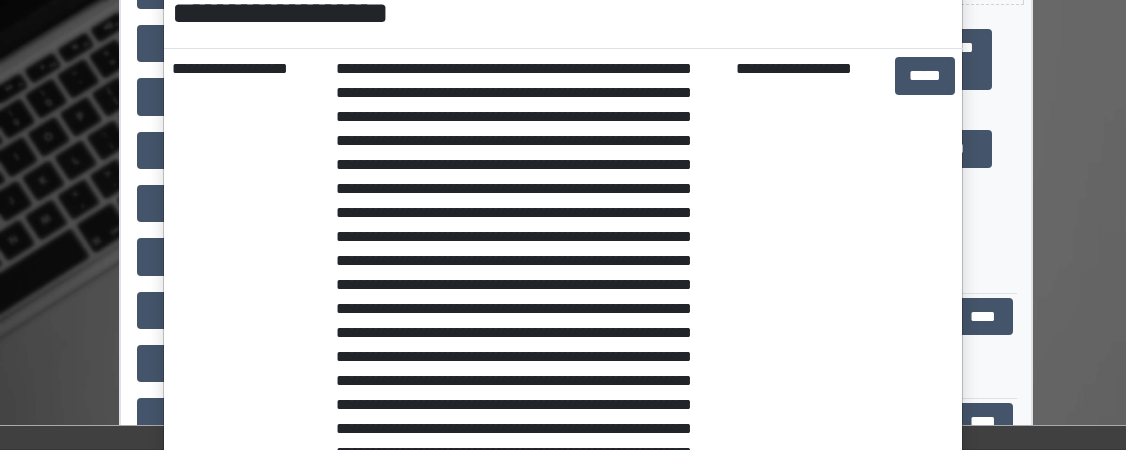 click on "**********" at bounding box center (563, 225) 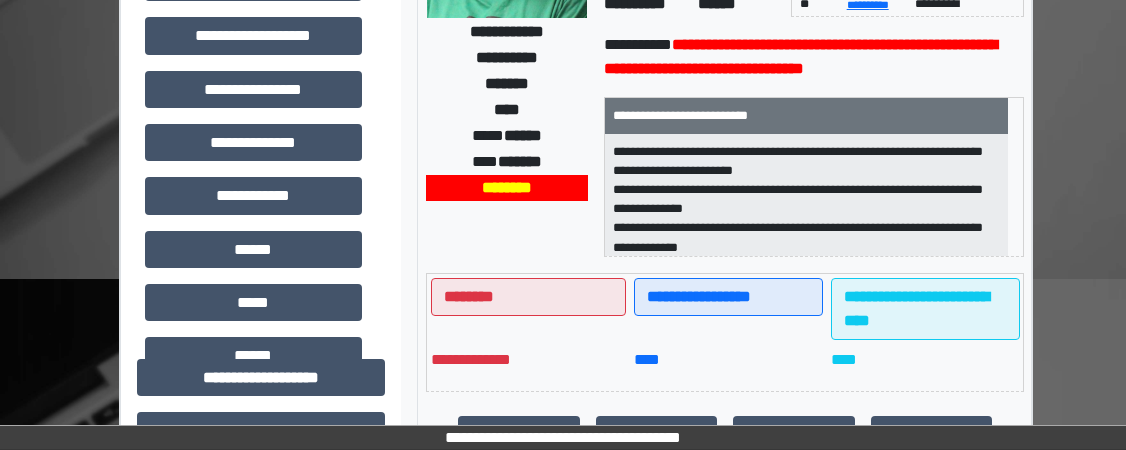scroll, scrollTop: 312, scrollLeft: 0, axis: vertical 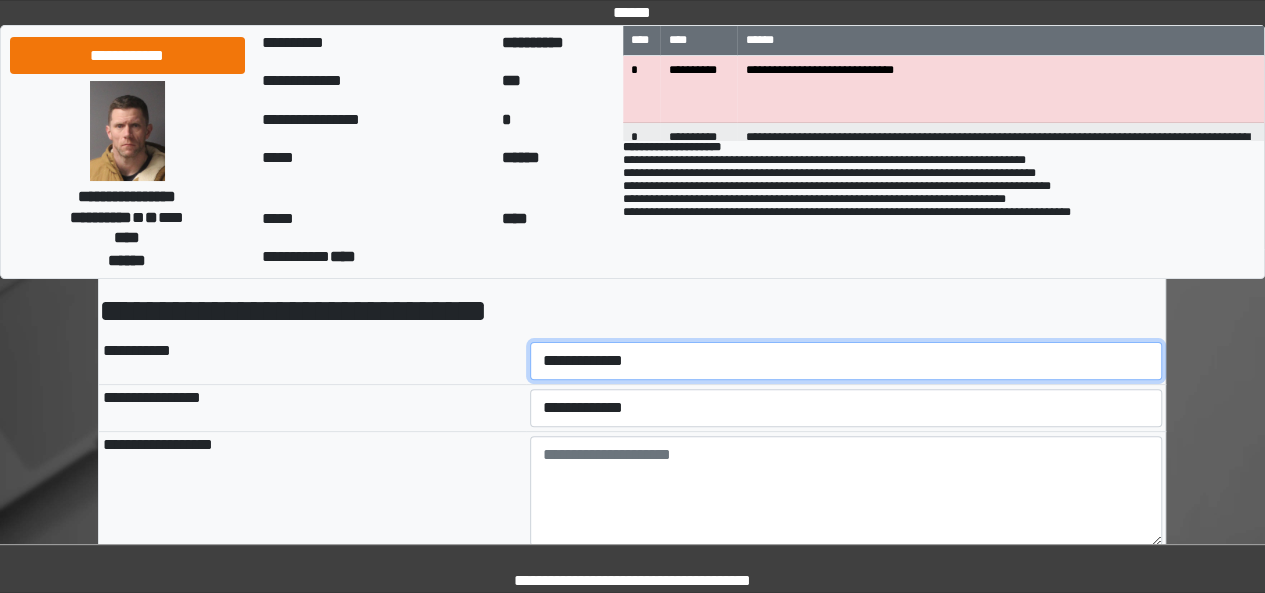 click on "**********" at bounding box center (846, 361) 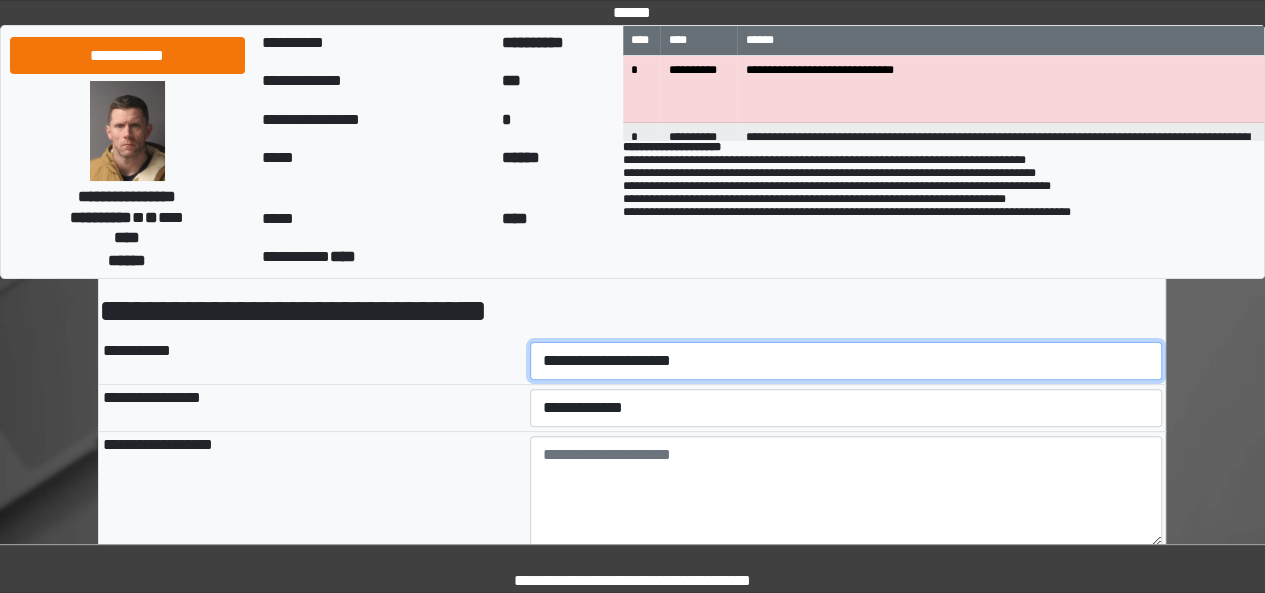click on "**********" at bounding box center [846, 361] 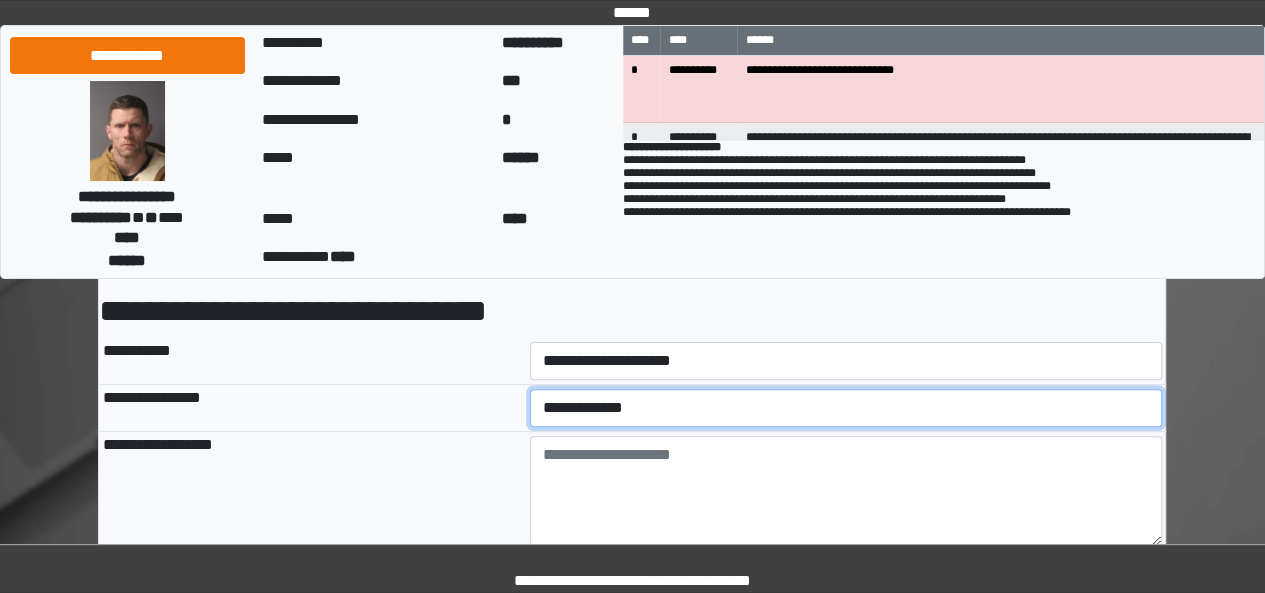 click on "**********" at bounding box center [846, 407] 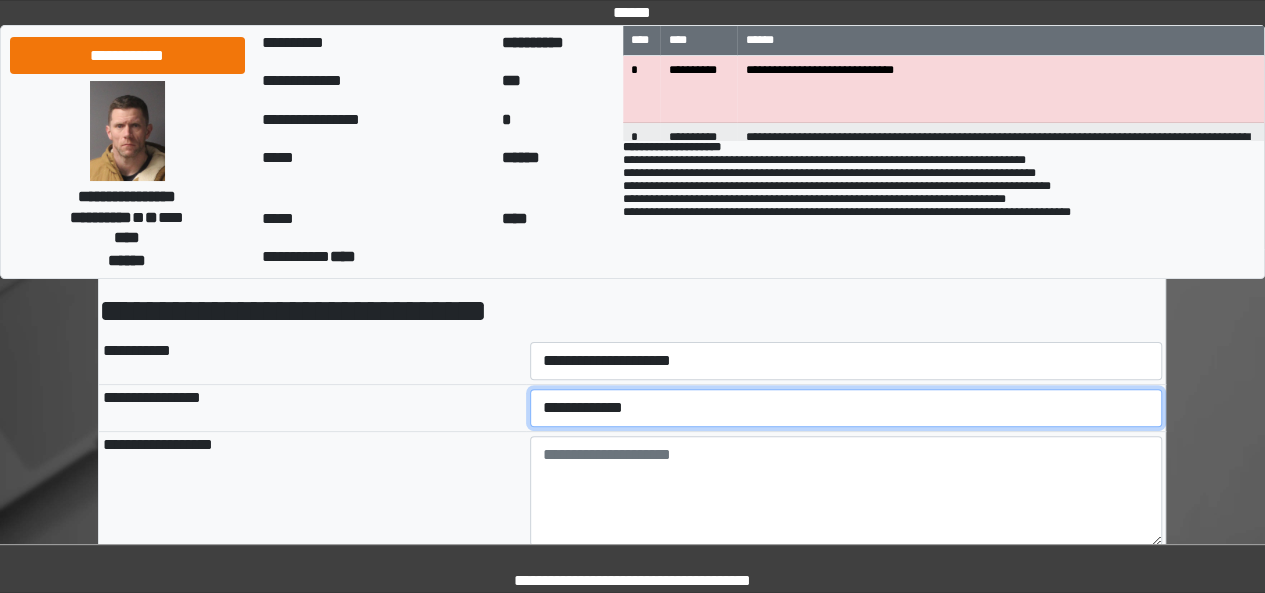 select on "*" 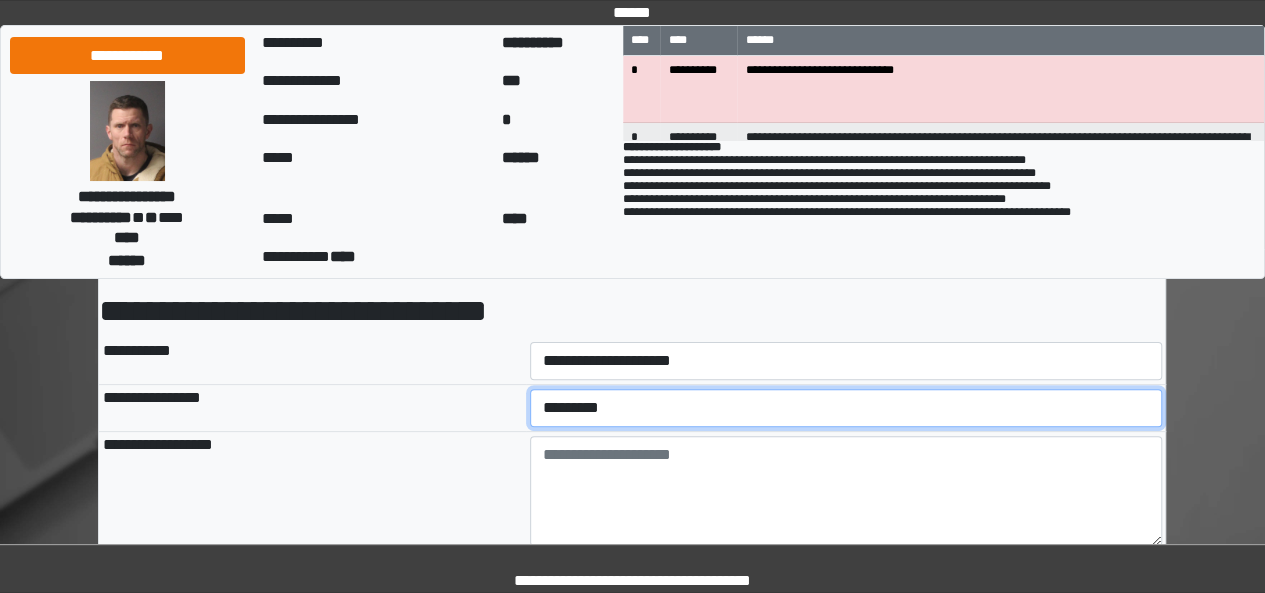 click on "**********" at bounding box center (846, 407) 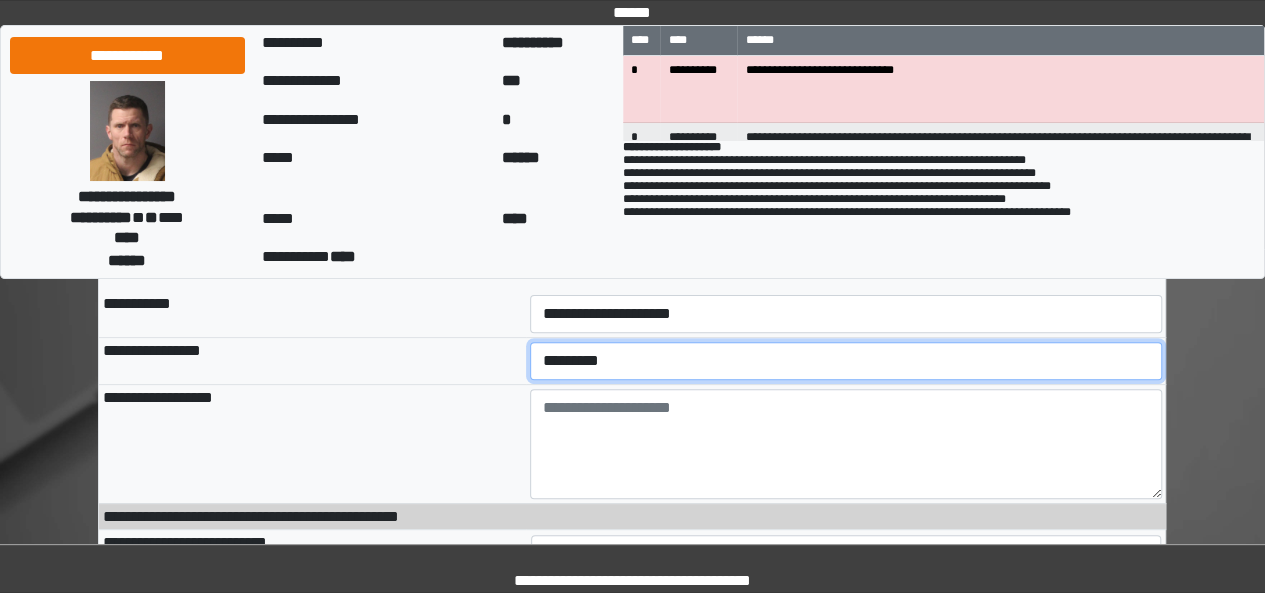 scroll, scrollTop: 149, scrollLeft: 0, axis: vertical 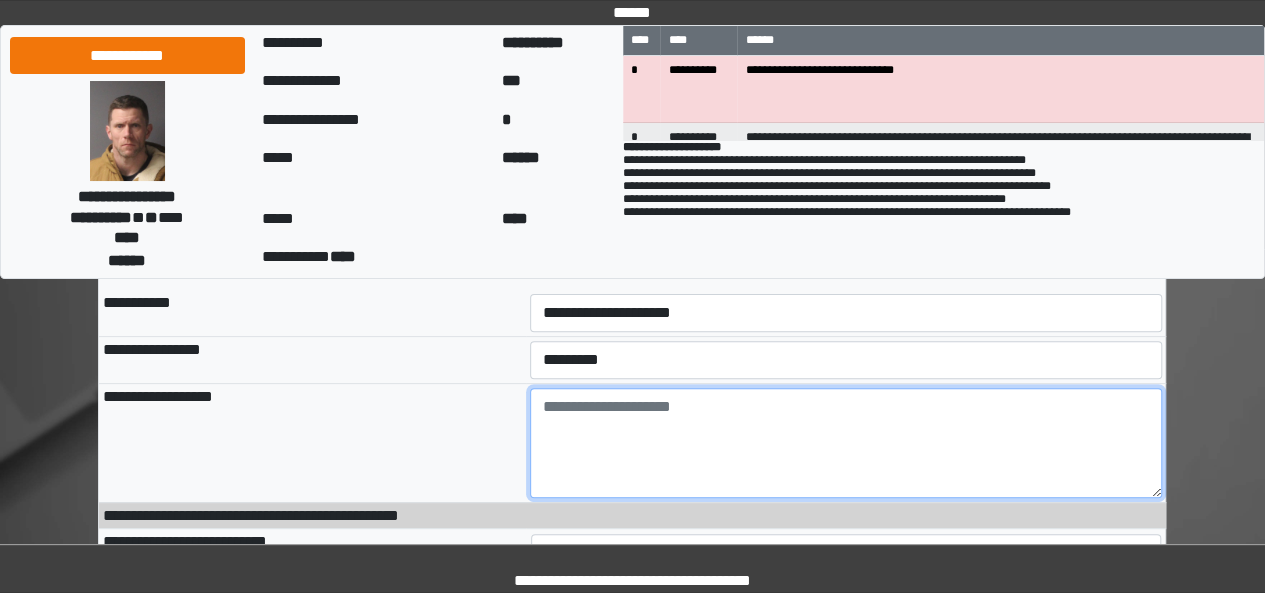 click at bounding box center [846, 443] 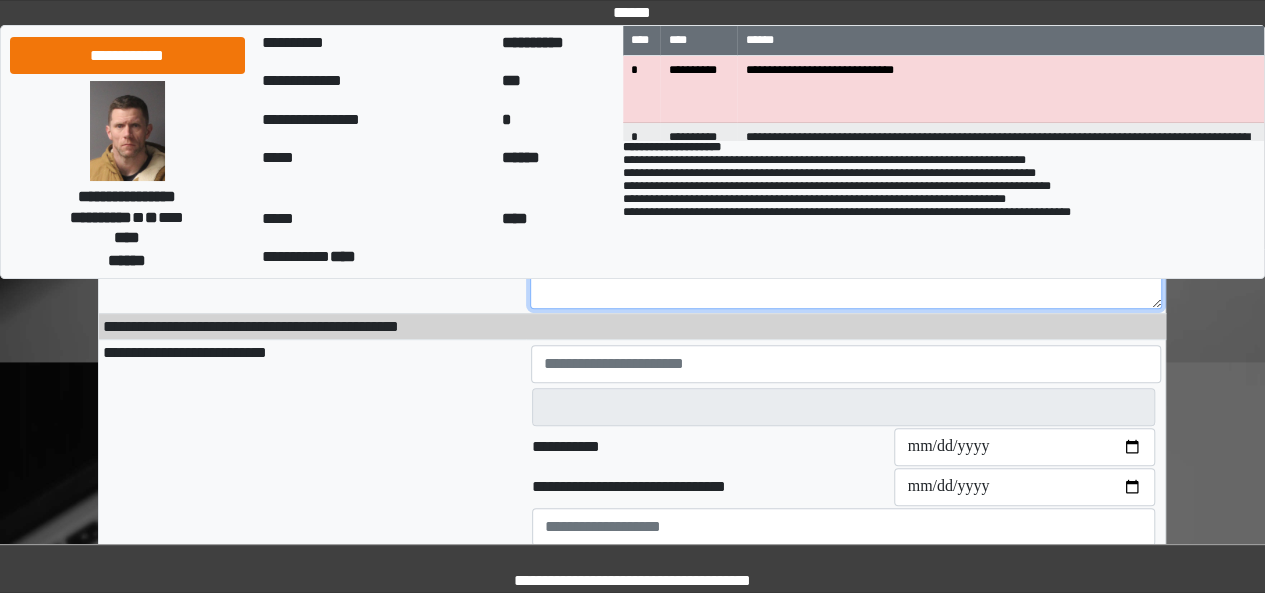 scroll, scrollTop: 339, scrollLeft: 0, axis: vertical 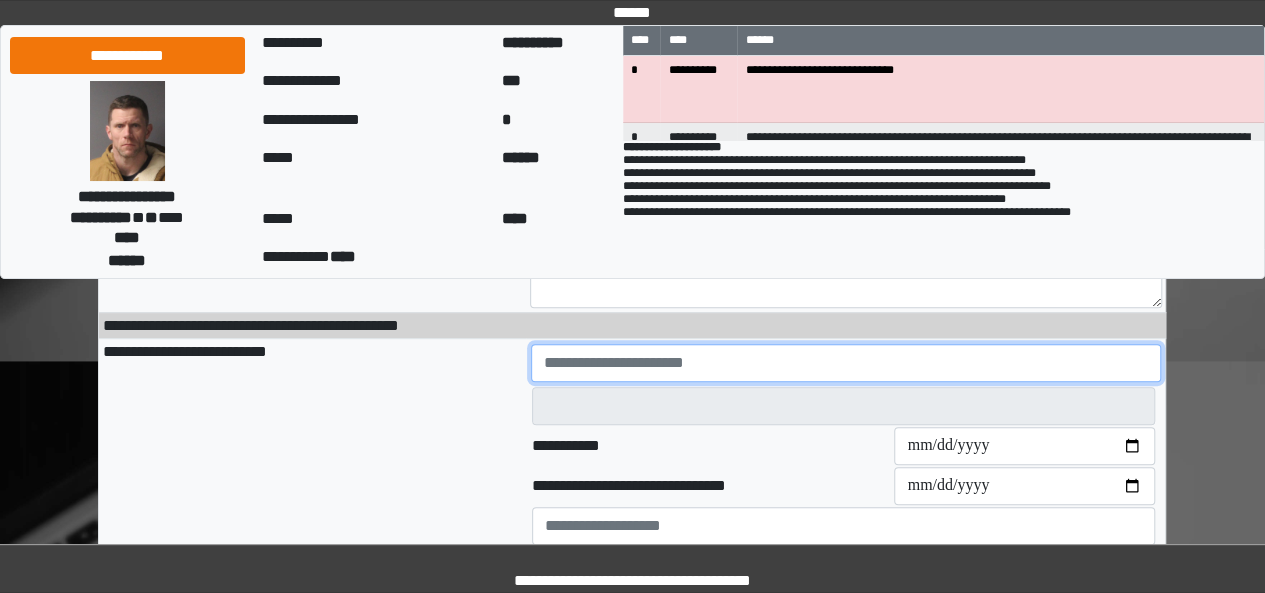 click at bounding box center [846, 363] 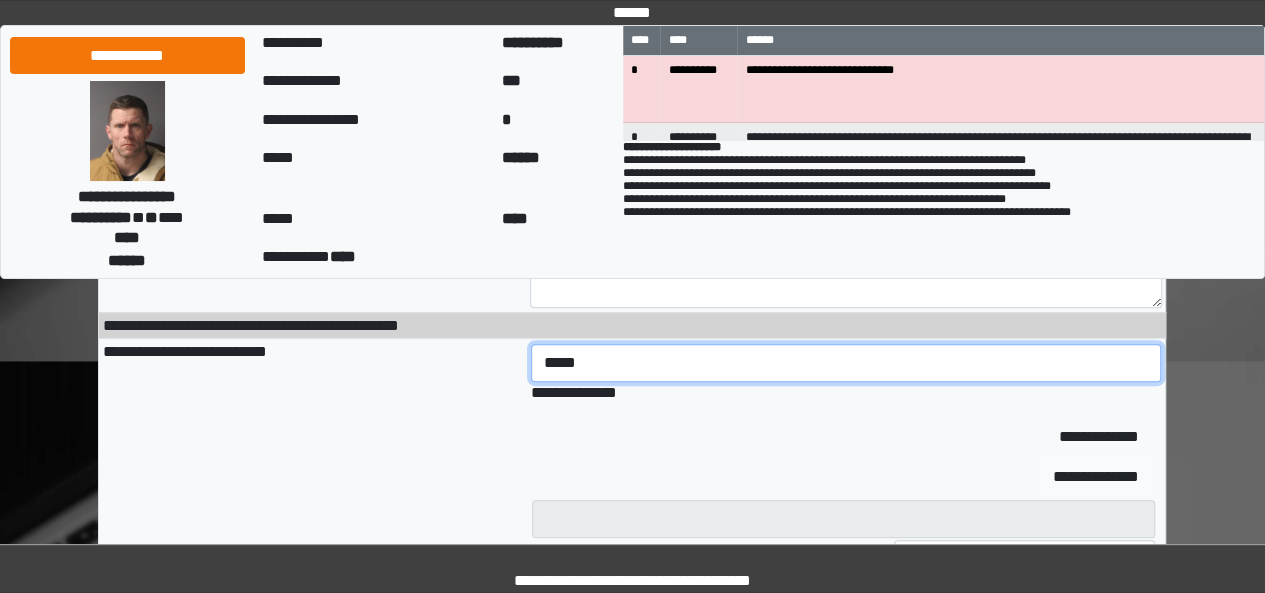 type on "*****" 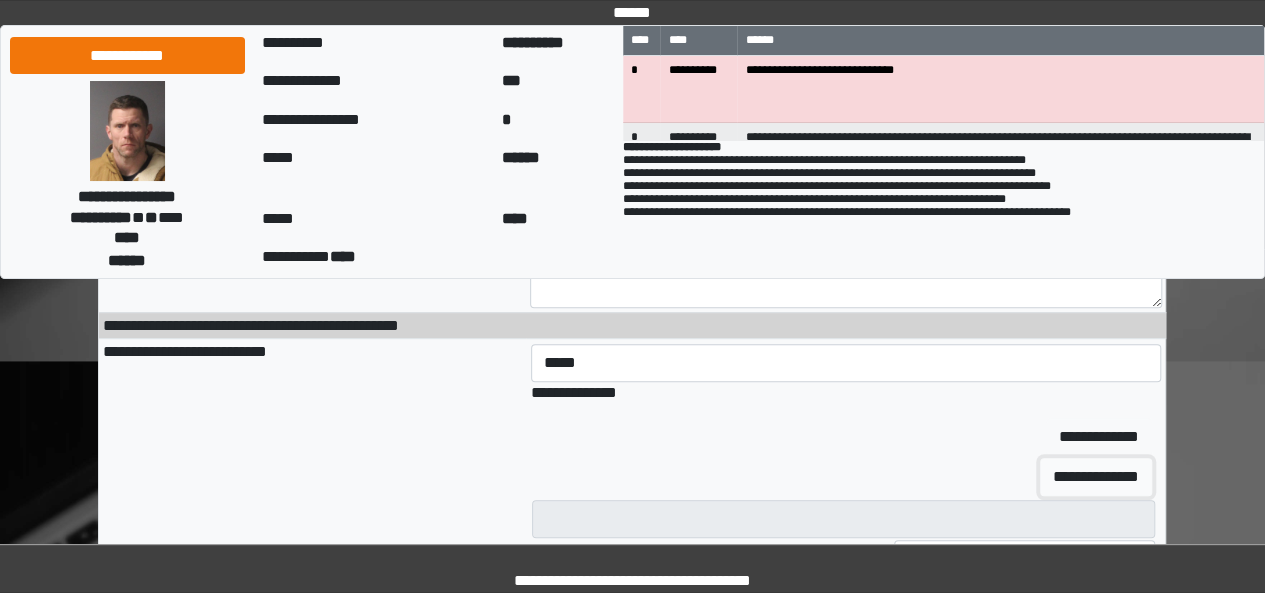click on "**********" at bounding box center [1096, 477] 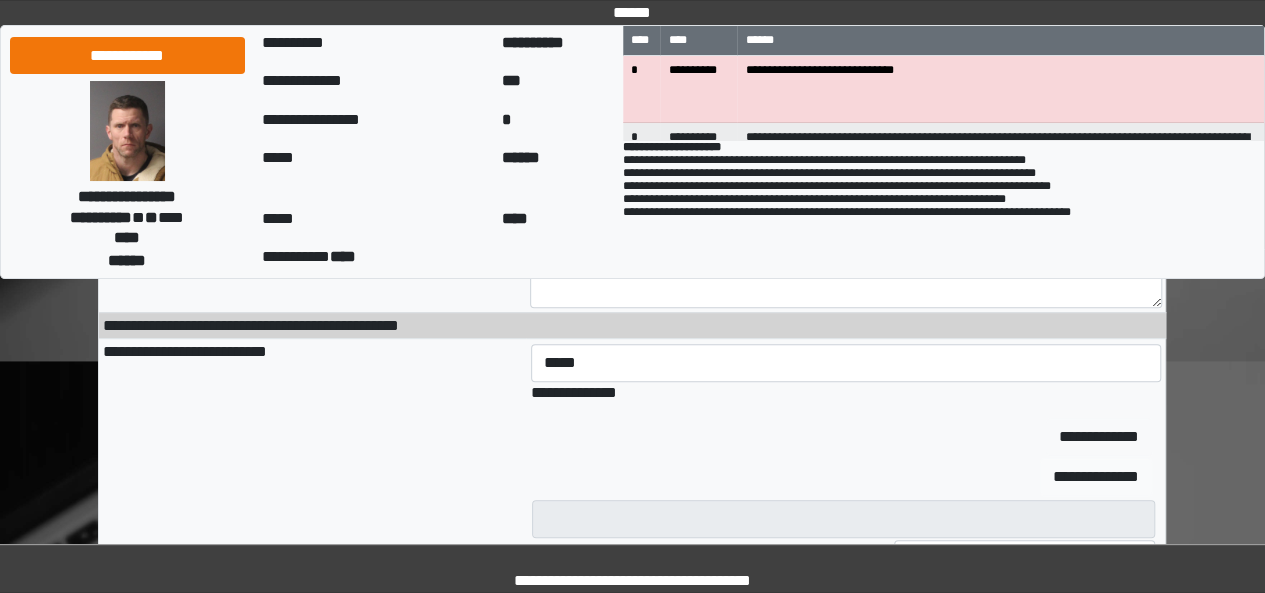 type 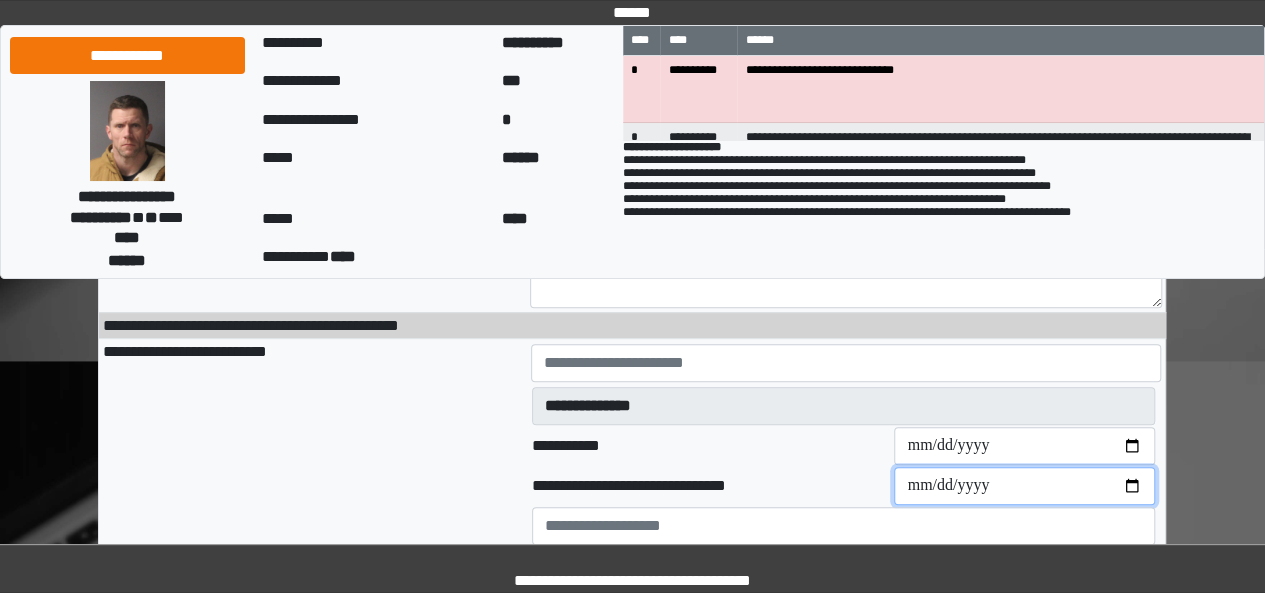 click on "**********" at bounding box center [1024, 486] 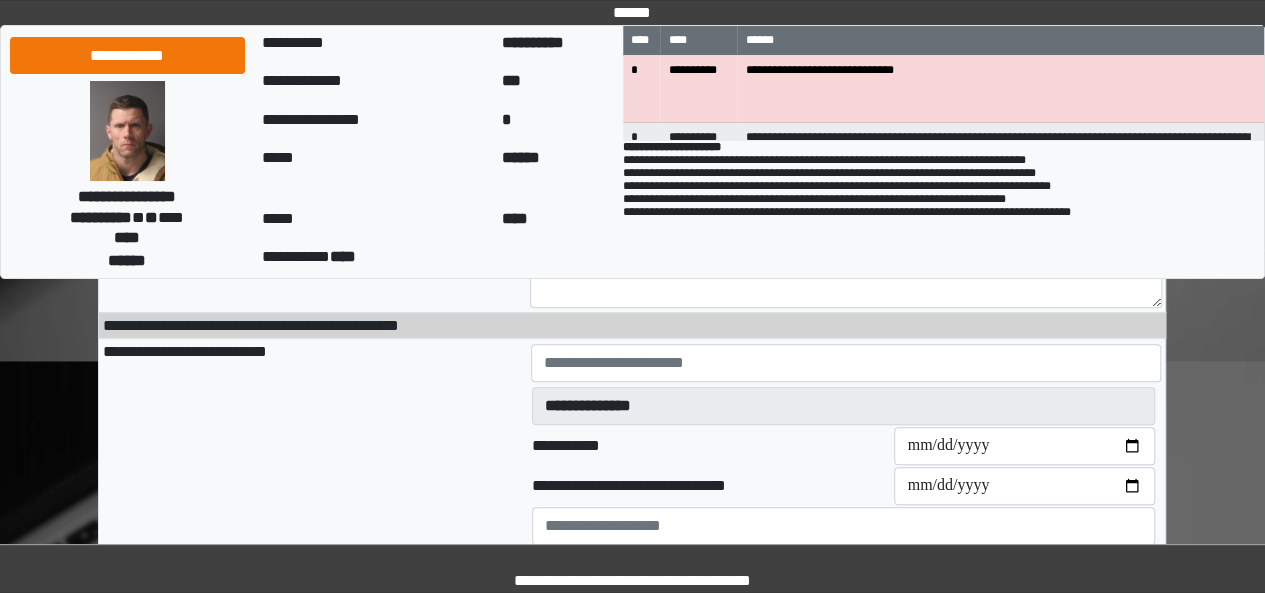 type on "**********" 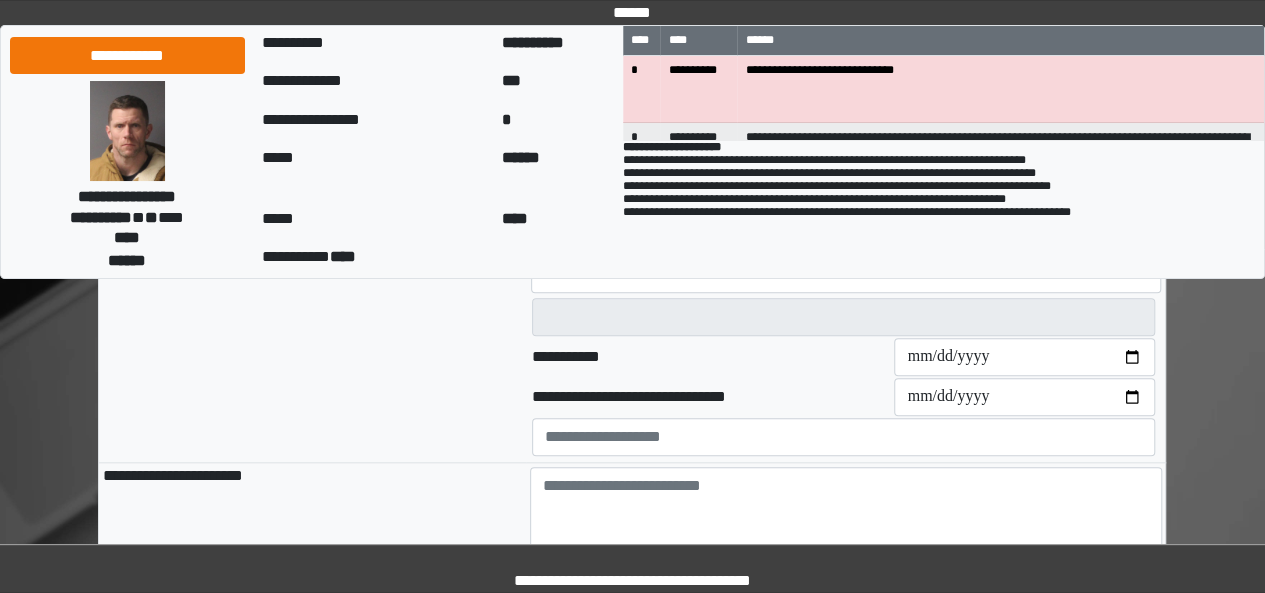 scroll, scrollTop: 880, scrollLeft: 0, axis: vertical 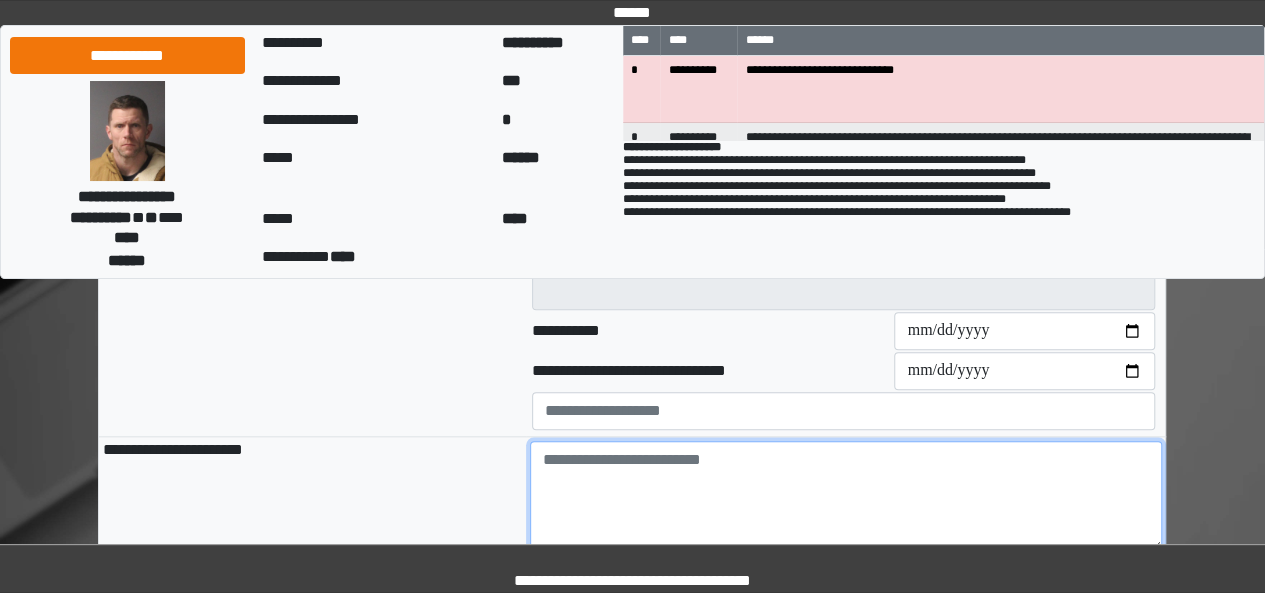 click at bounding box center (846, 496) 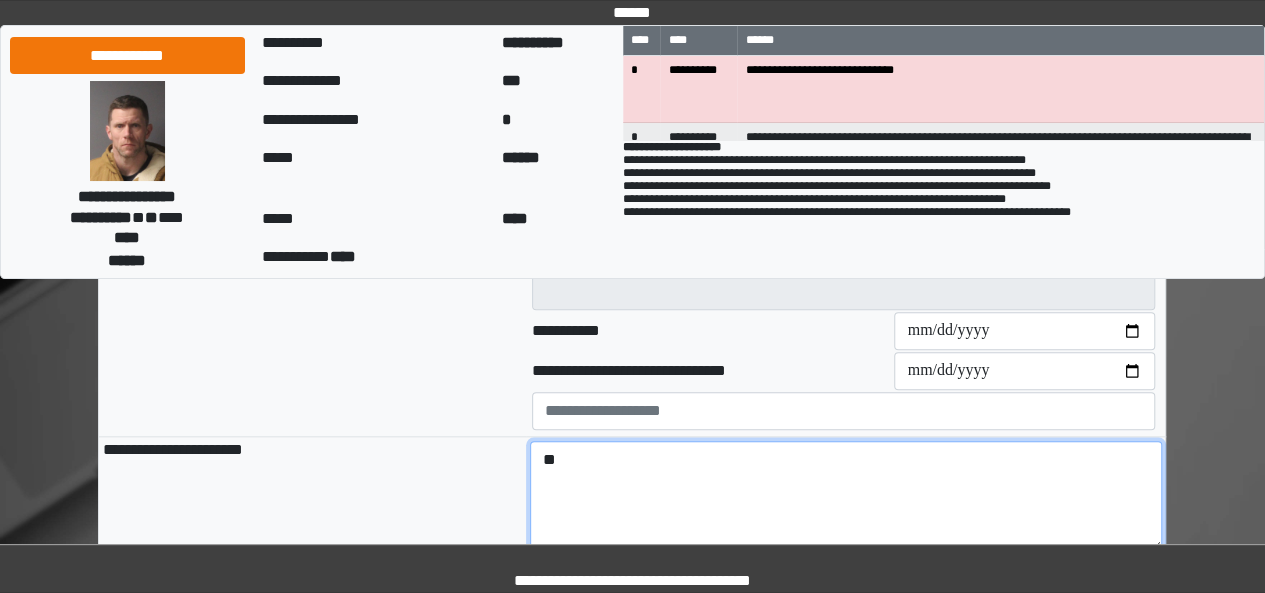 type on "*" 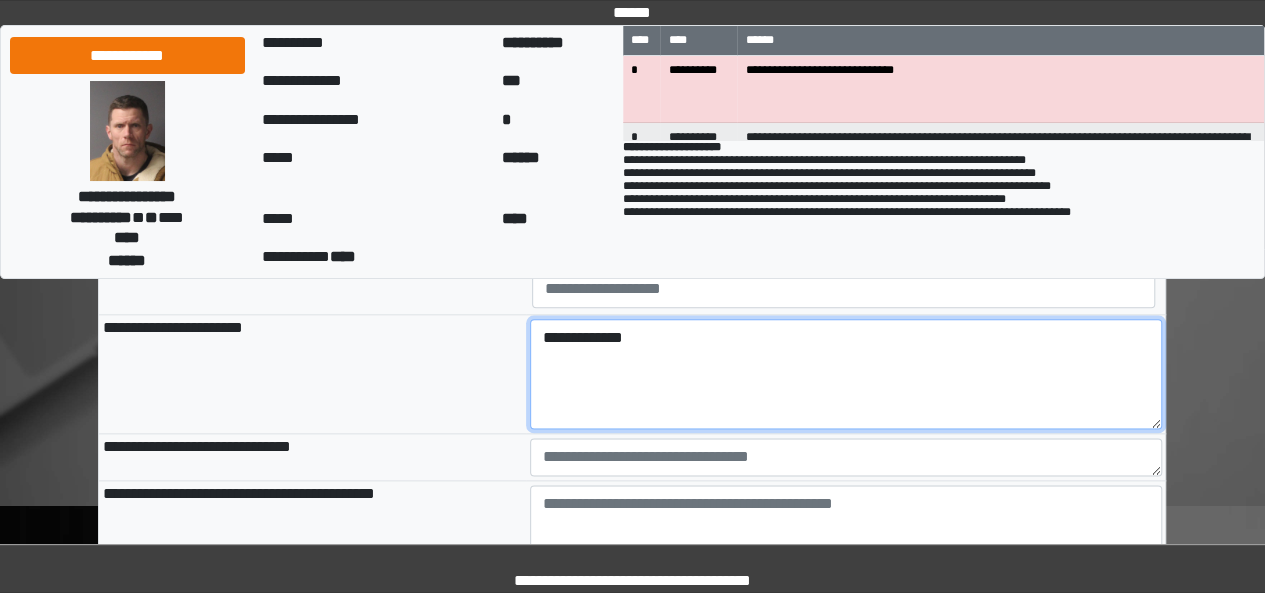 scroll, scrollTop: 1003, scrollLeft: 0, axis: vertical 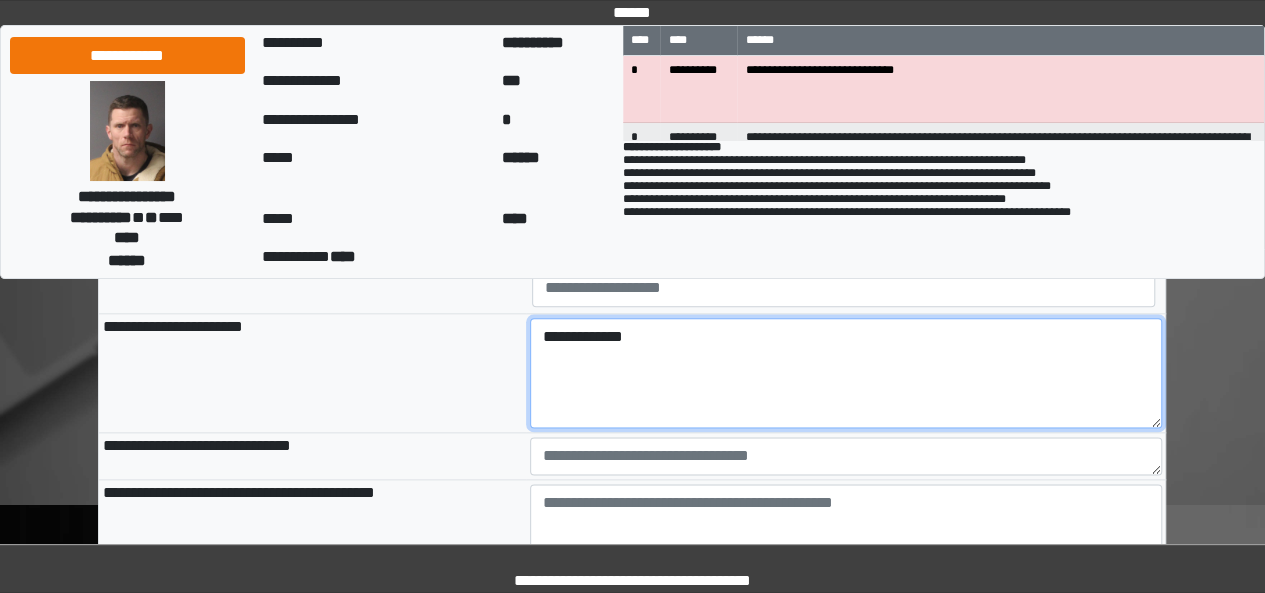 type on "**********" 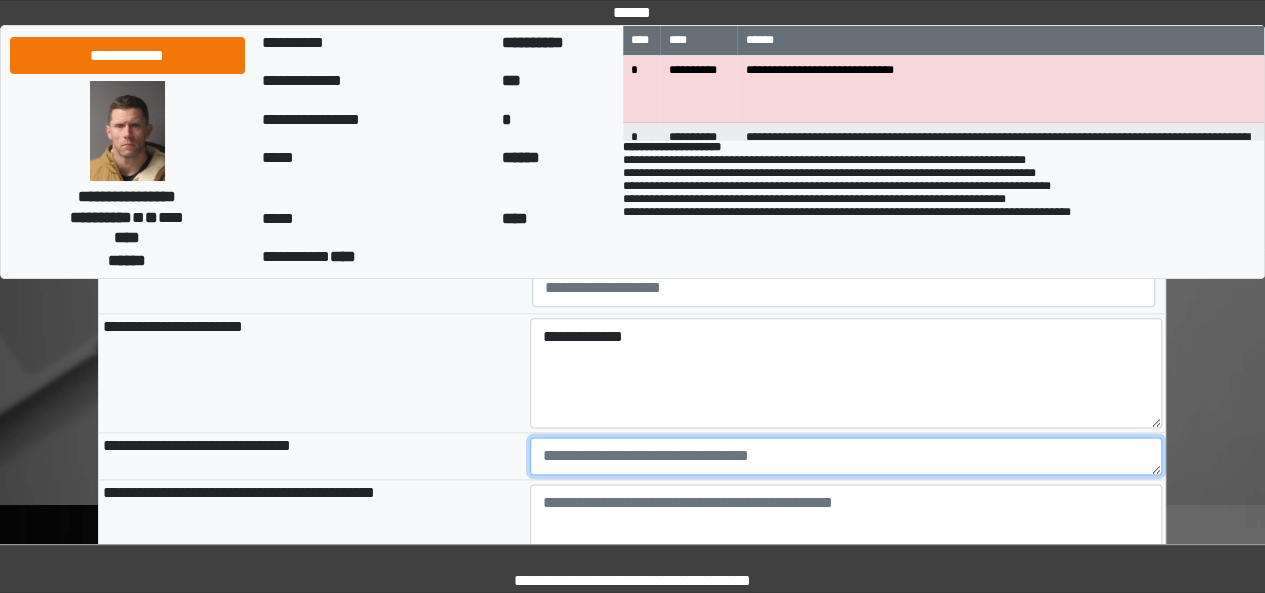 click at bounding box center (846, 456) 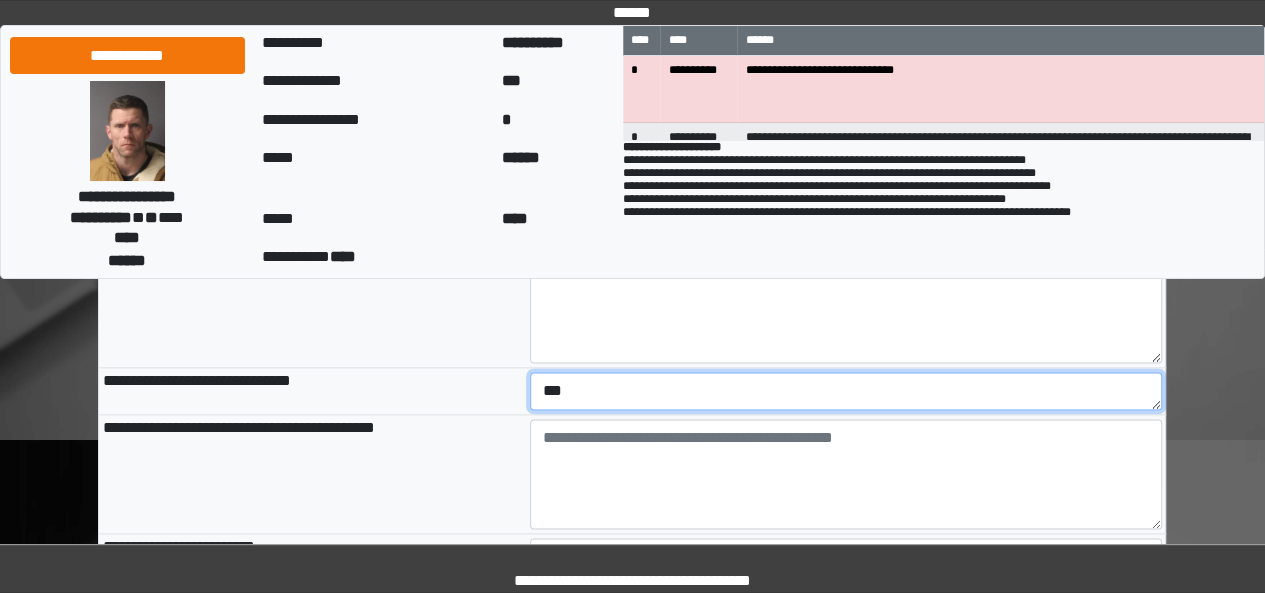 scroll, scrollTop: 1069, scrollLeft: 0, axis: vertical 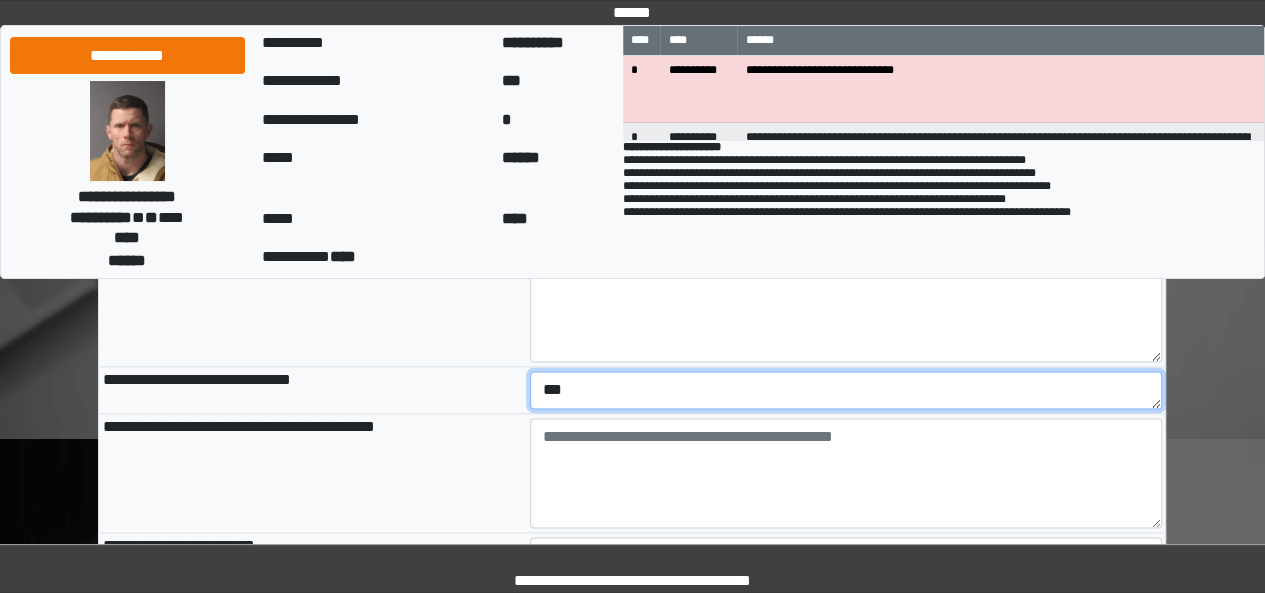 type on "***" 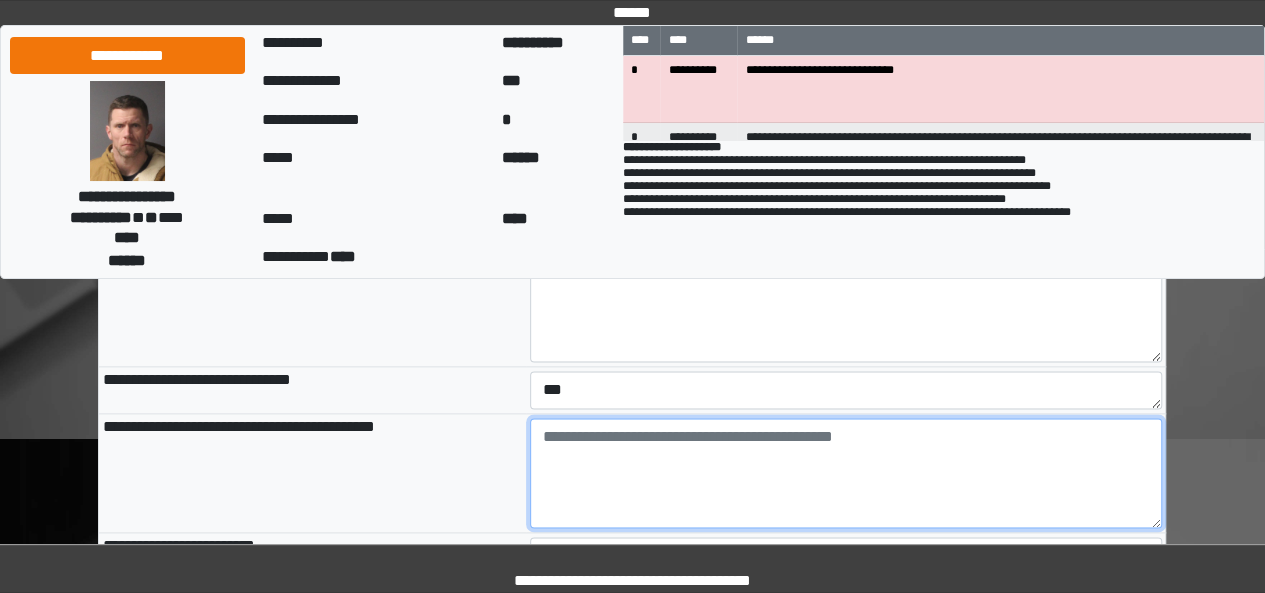 click at bounding box center [846, 473] 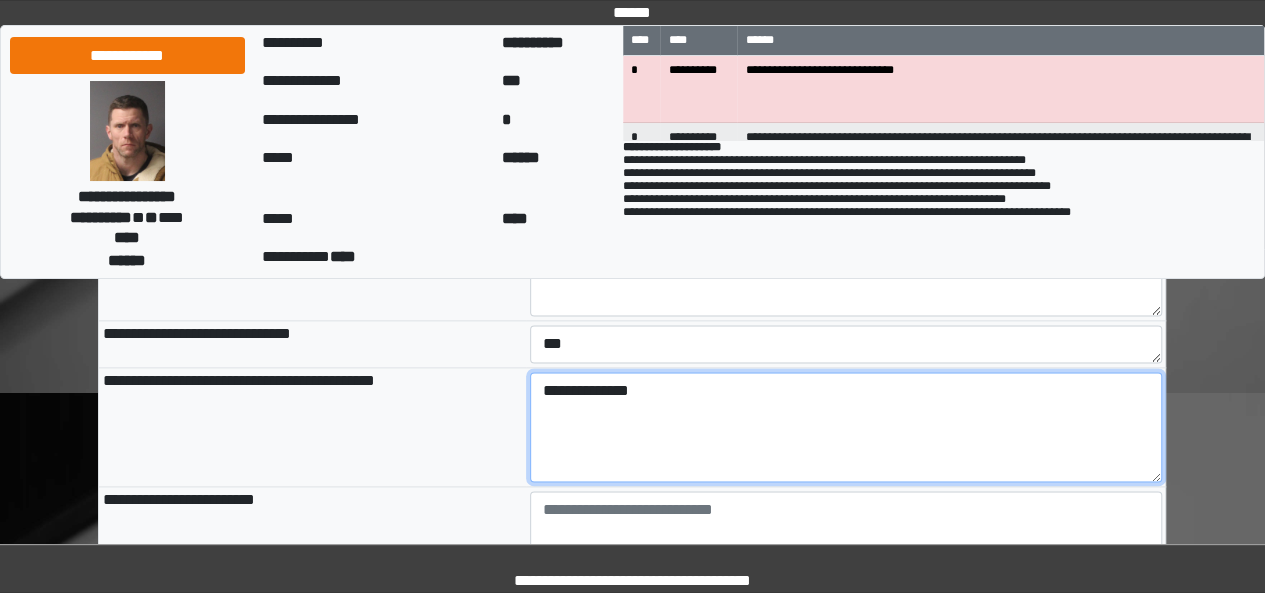 scroll, scrollTop: 1120, scrollLeft: 0, axis: vertical 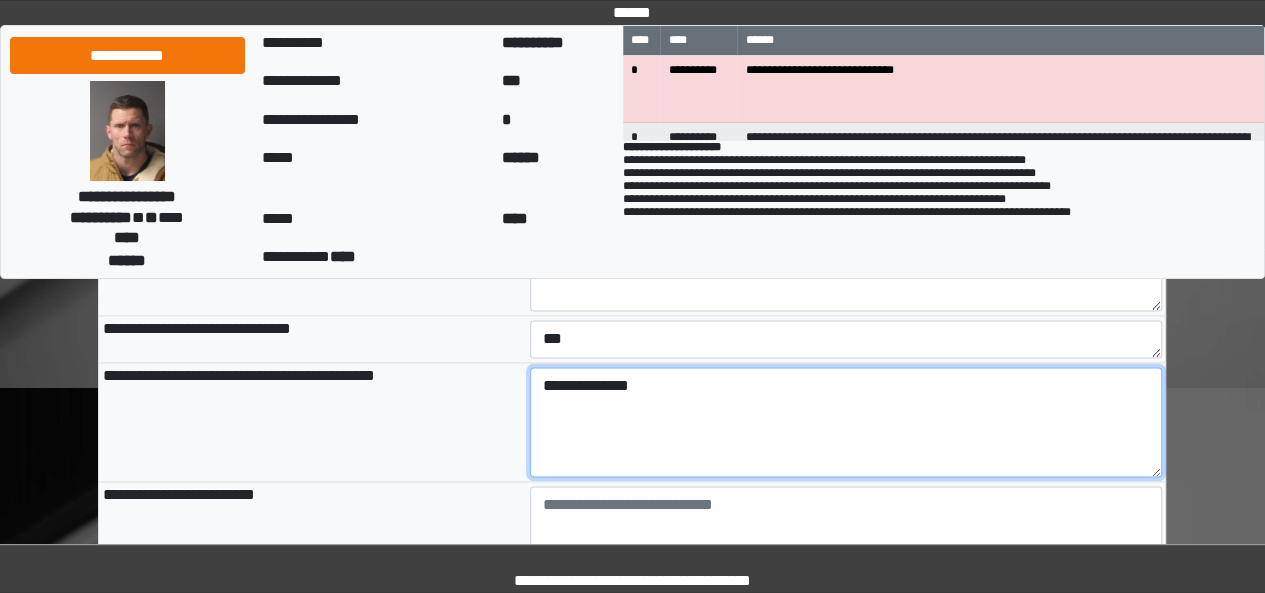 type on "**********" 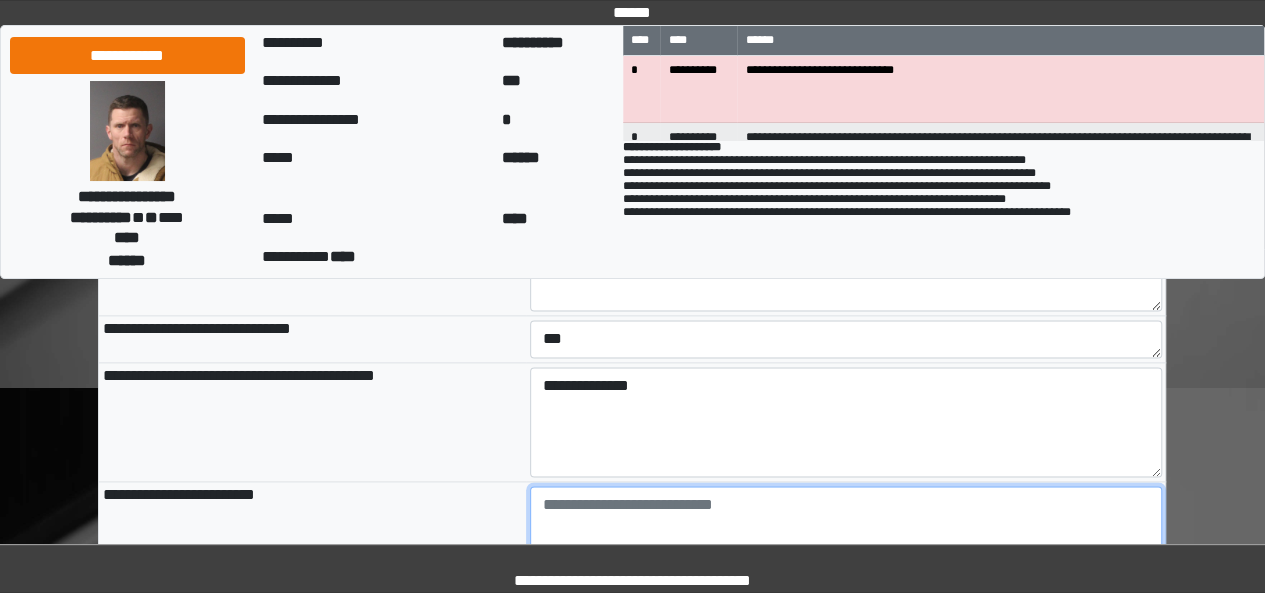 click at bounding box center [846, 541] 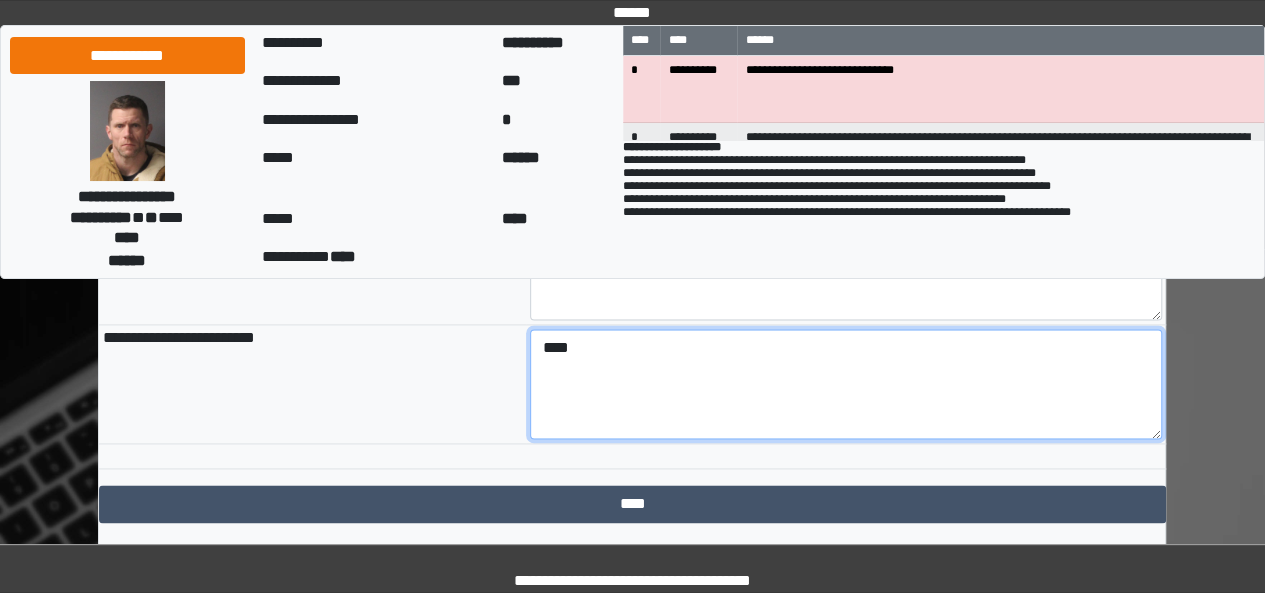 scroll, scrollTop: 1321, scrollLeft: 0, axis: vertical 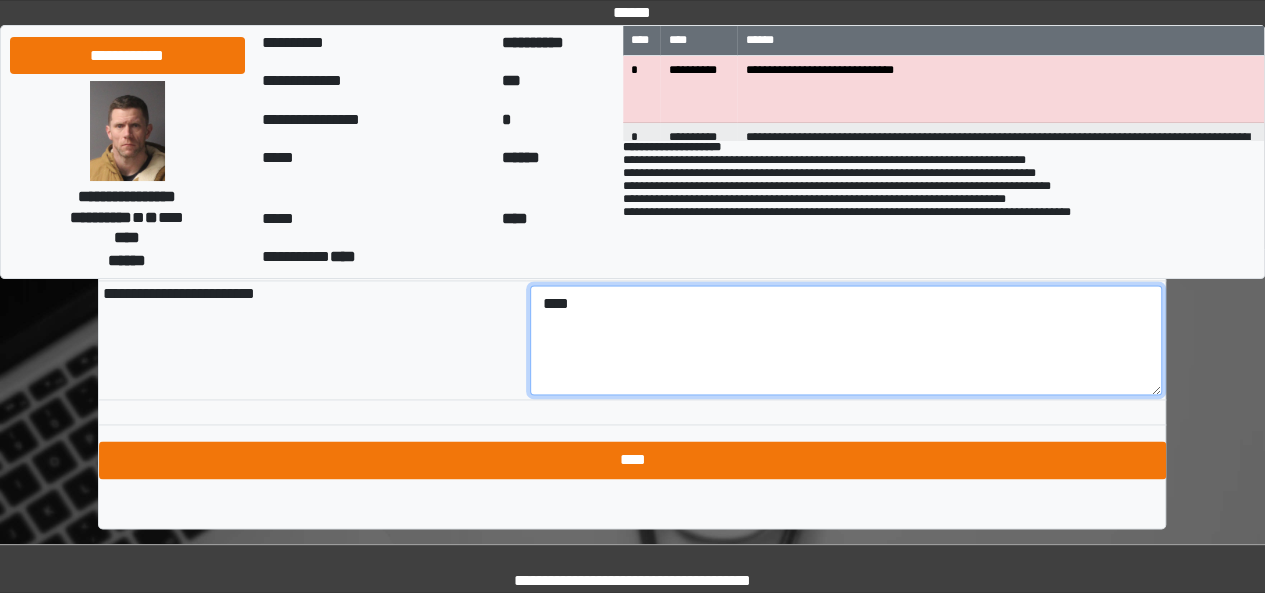 type on "****" 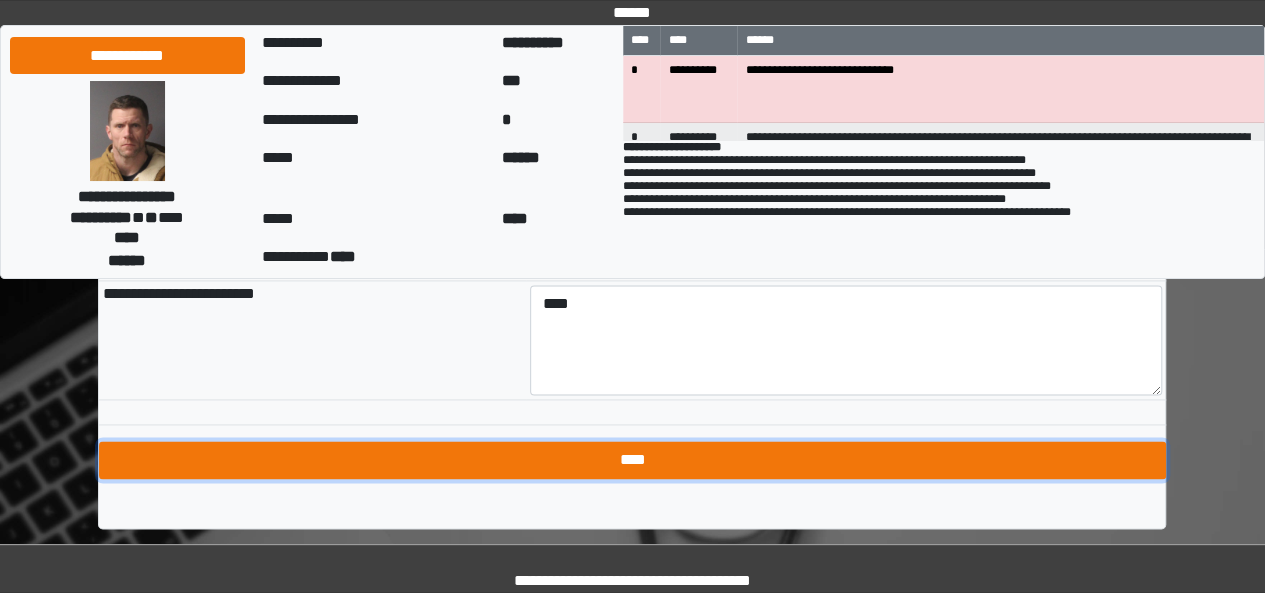 click on "****" at bounding box center [632, 460] 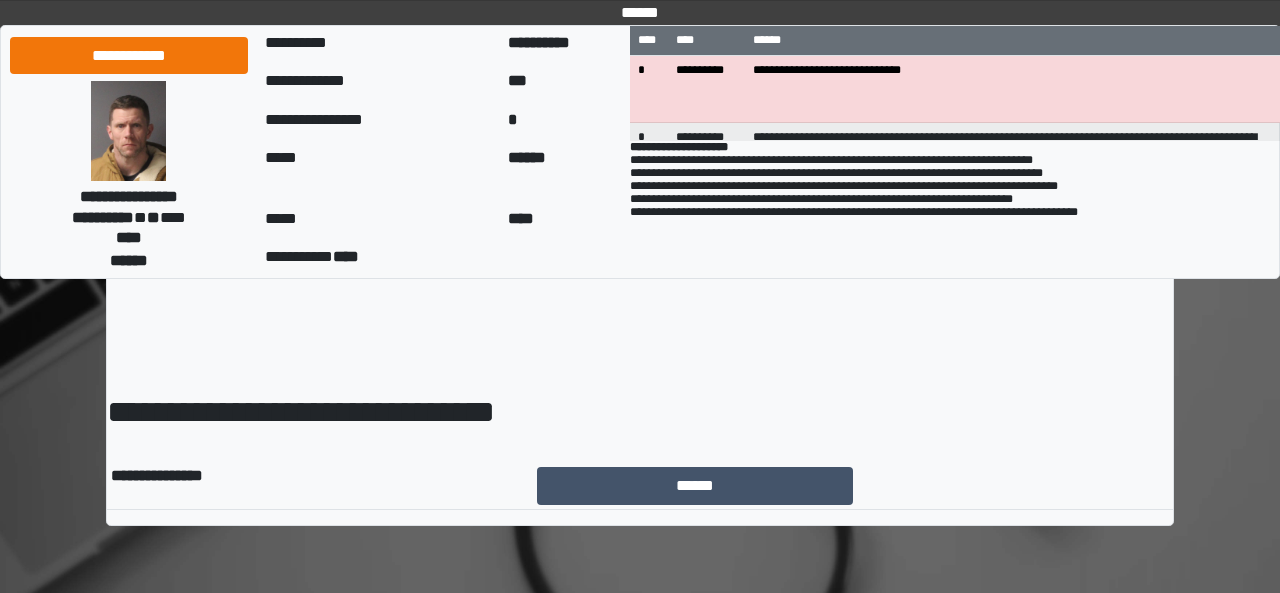 scroll, scrollTop: 0, scrollLeft: 0, axis: both 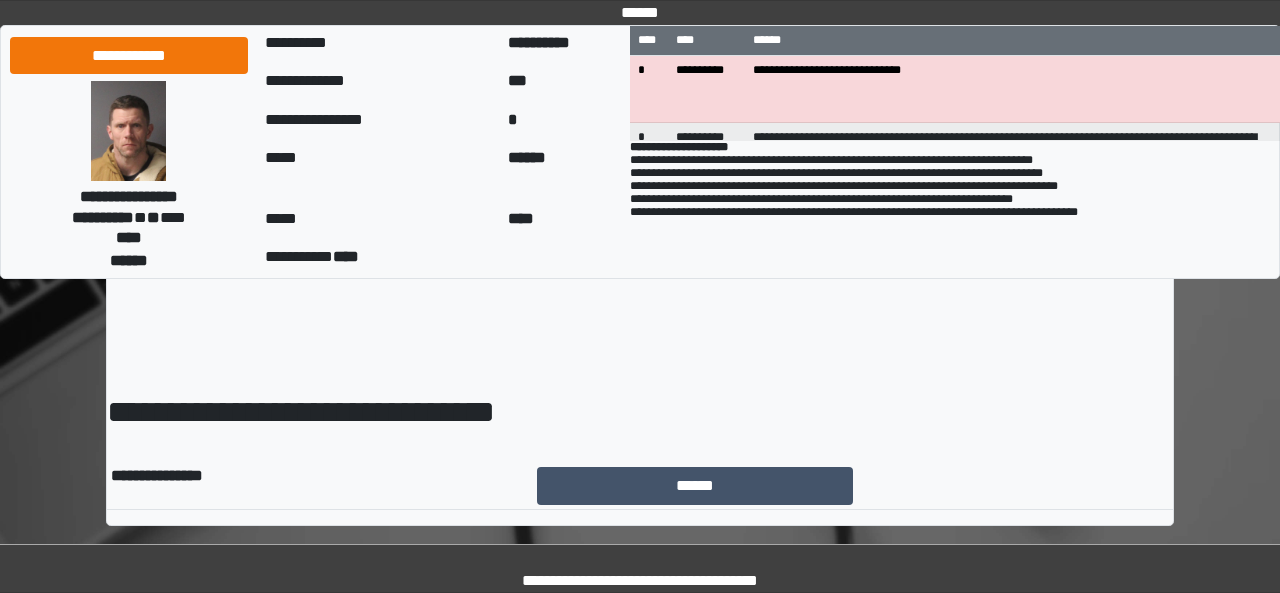 click on "**********" at bounding box center [640, 307] 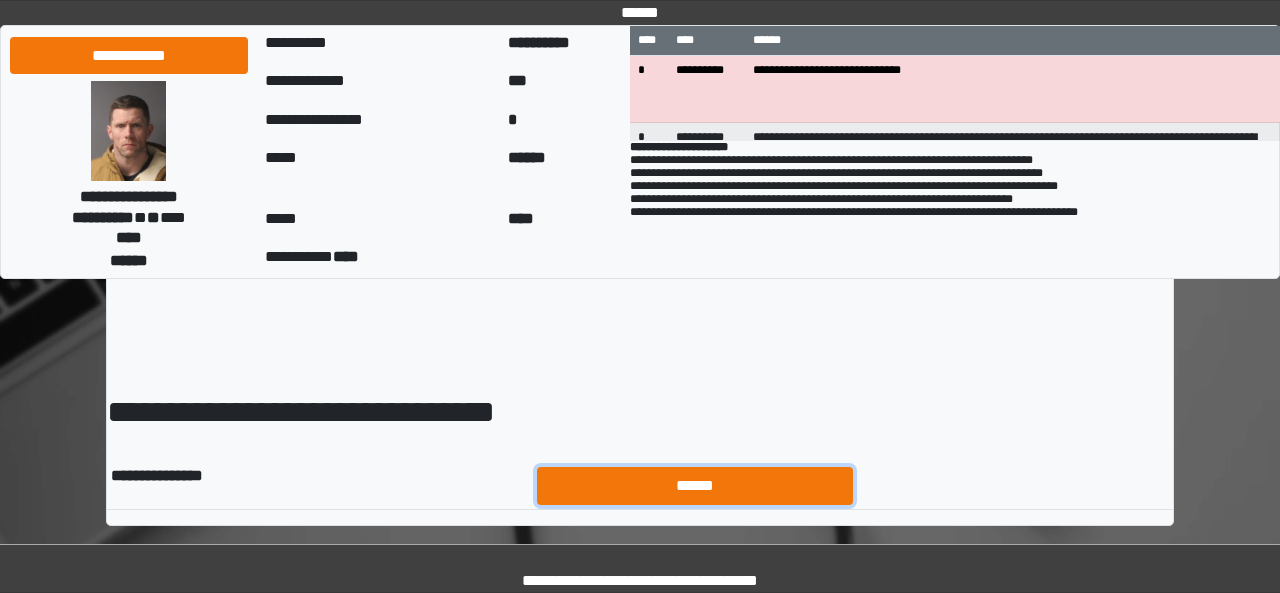 click on "******" at bounding box center (695, 485) 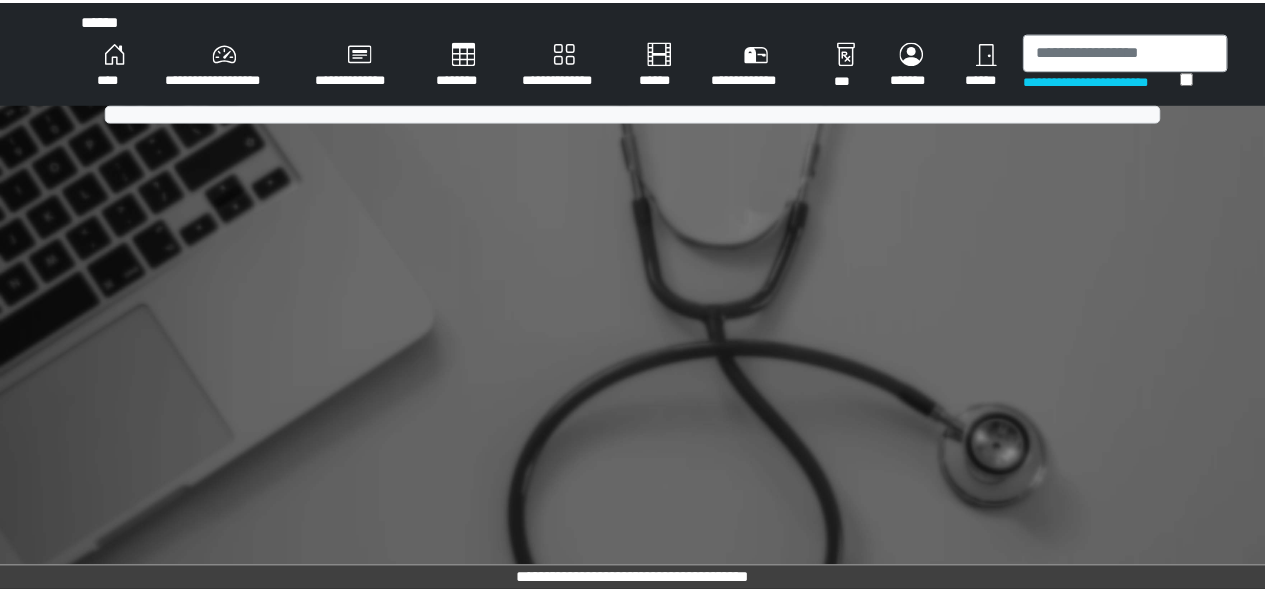 scroll, scrollTop: 0, scrollLeft: 0, axis: both 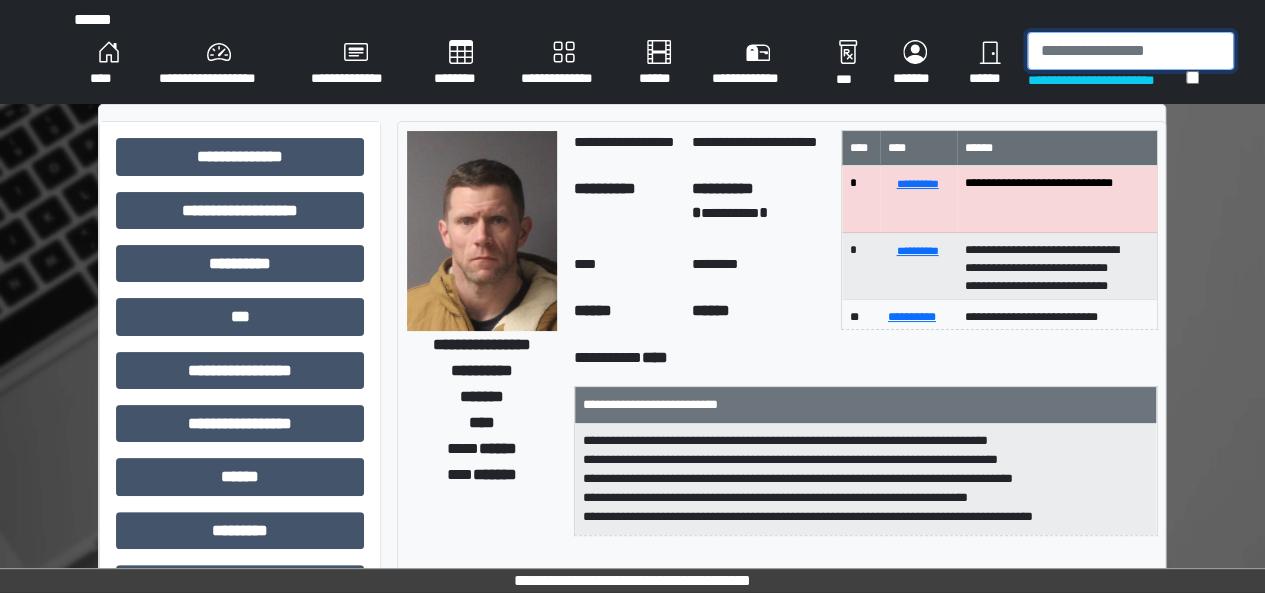 click at bounding box center (1130, 51) 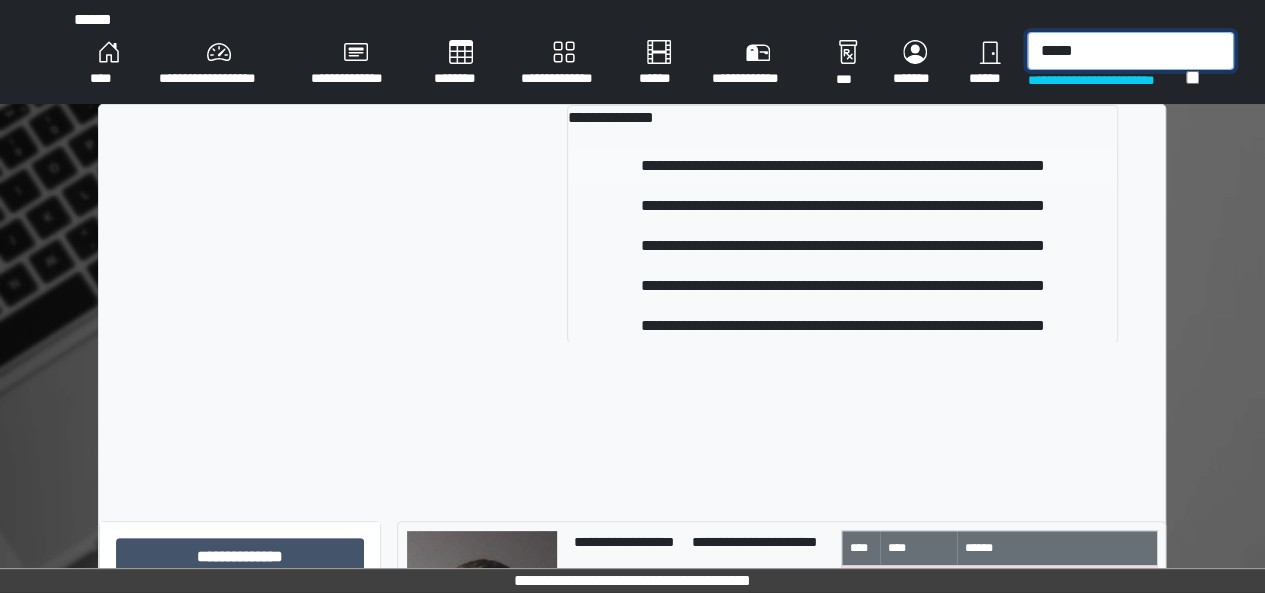 type on "*****" 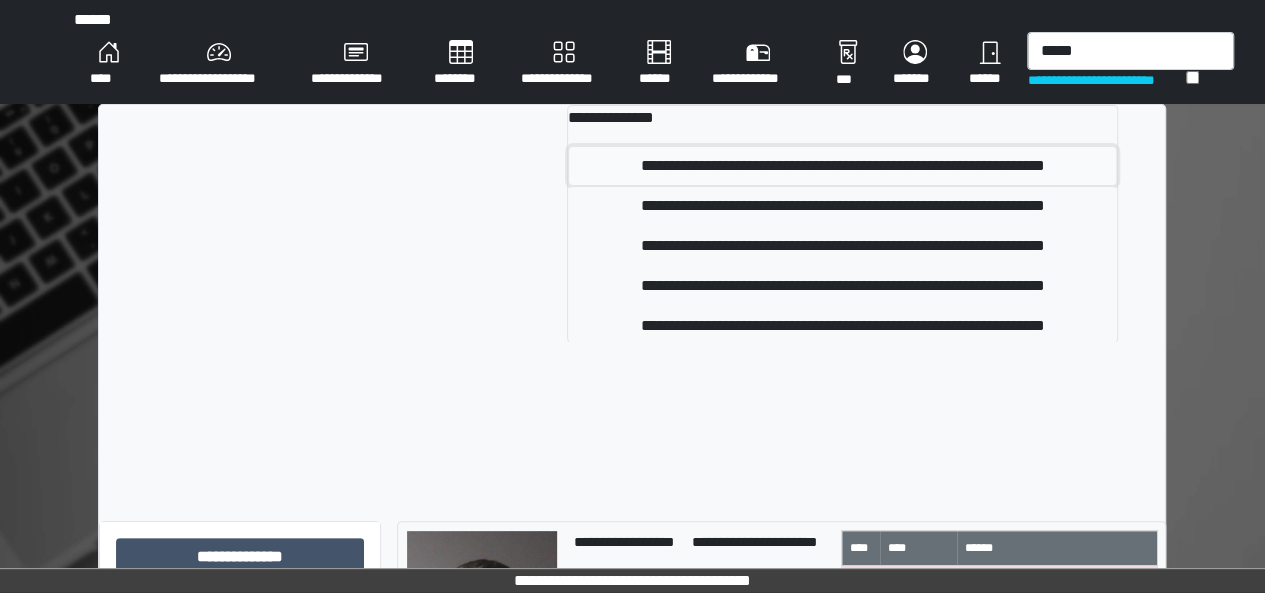 click on "**********" at bounding box center (842, 166) 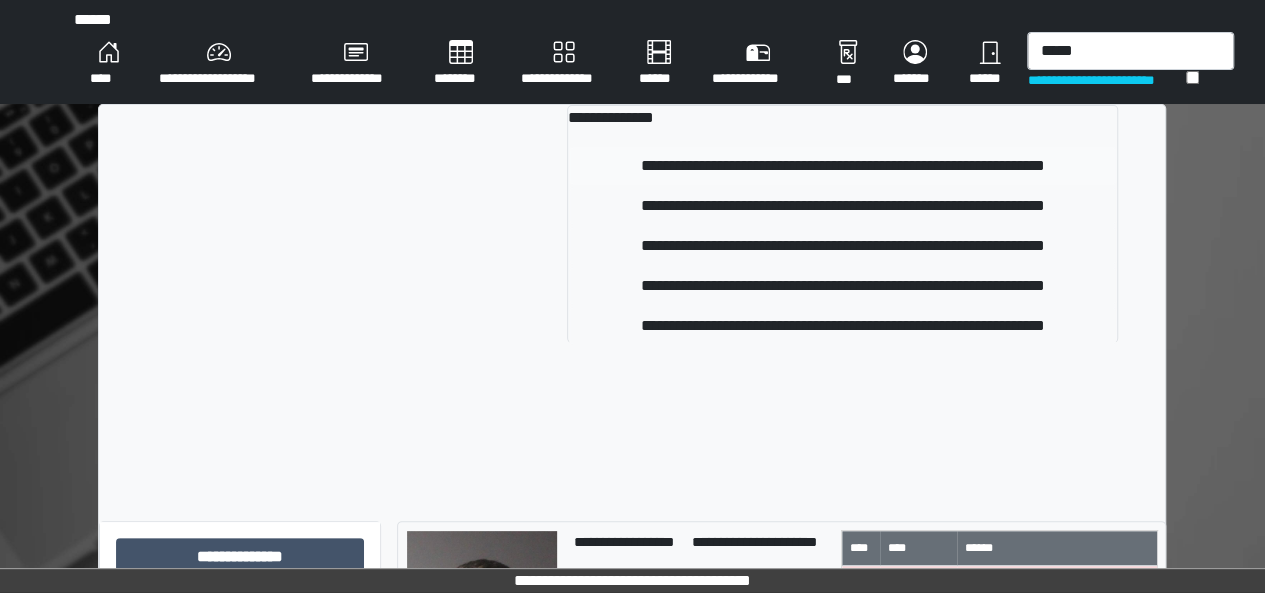 type 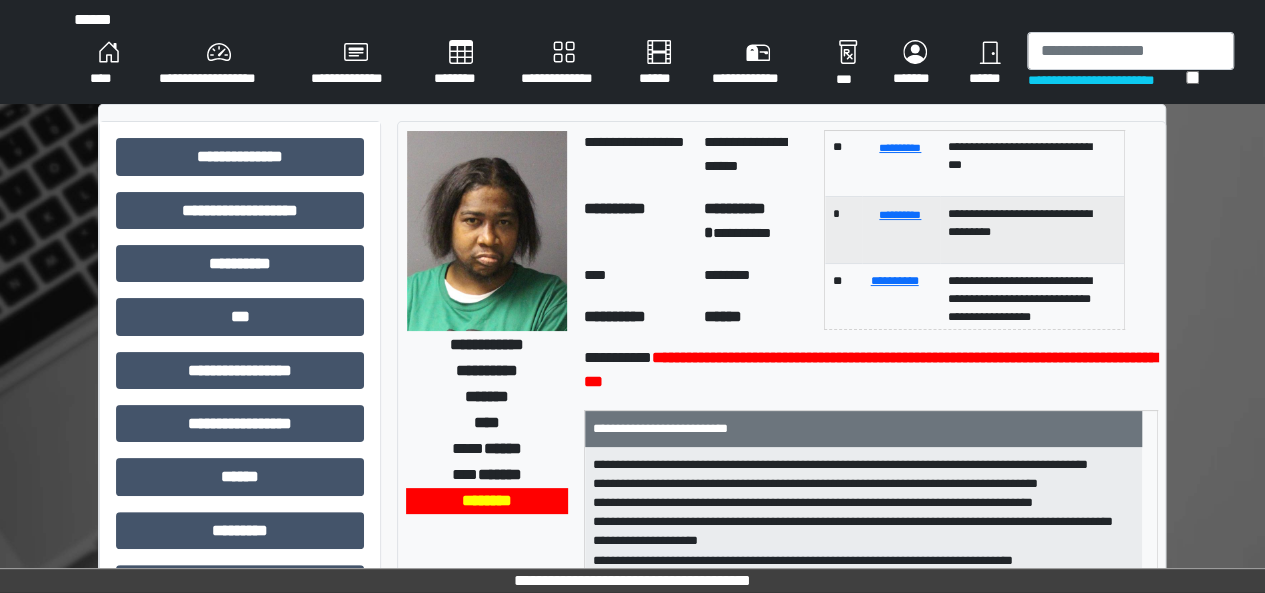 scroll, scrollTop: 172, scrollLeft: 0, axis: vertical 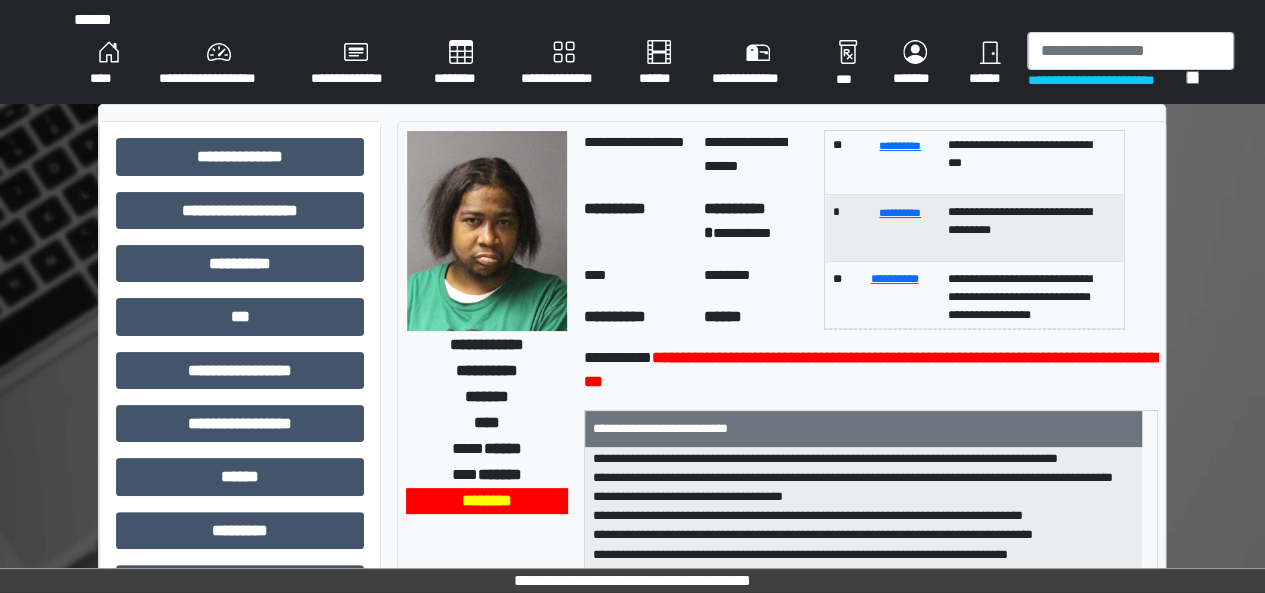 click on "****" at bounding box center (487, 423) 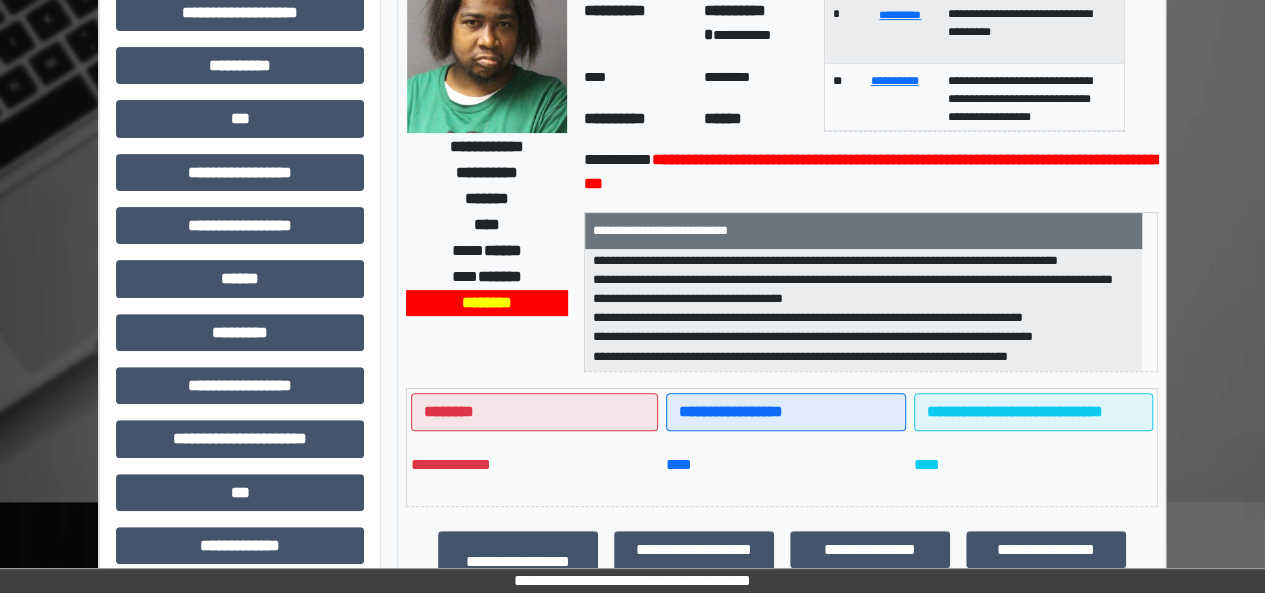 scroll, scrollTop: 199, scrollLeft: 0, axis: vertical 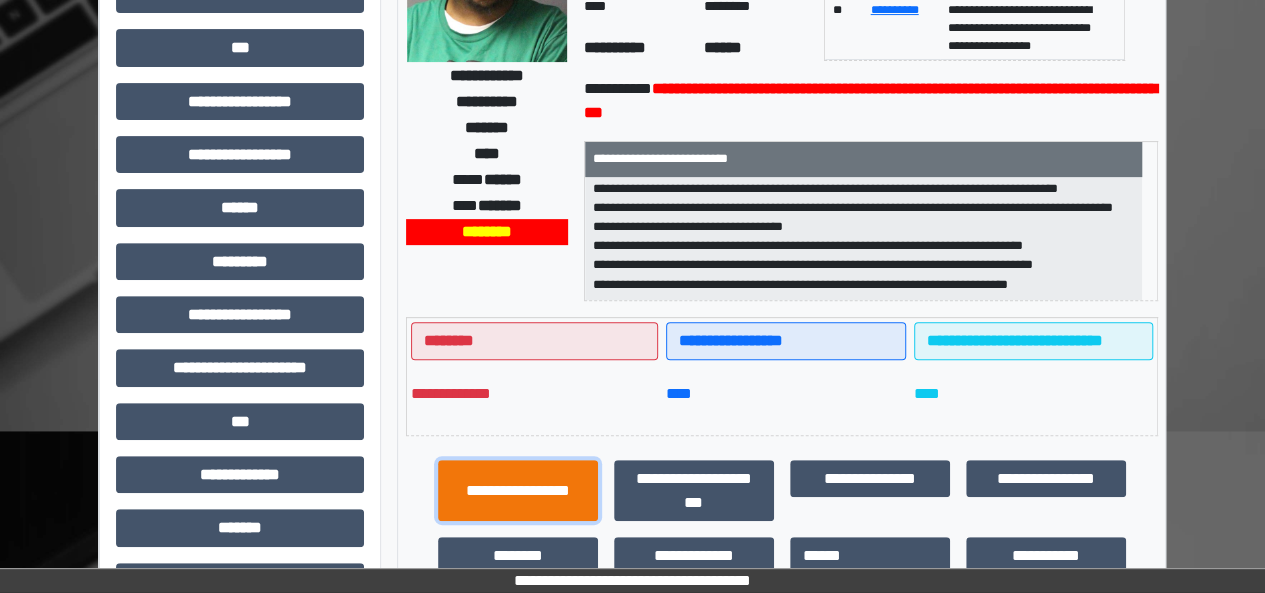 click on "**********" at bounding box center (518, 490) 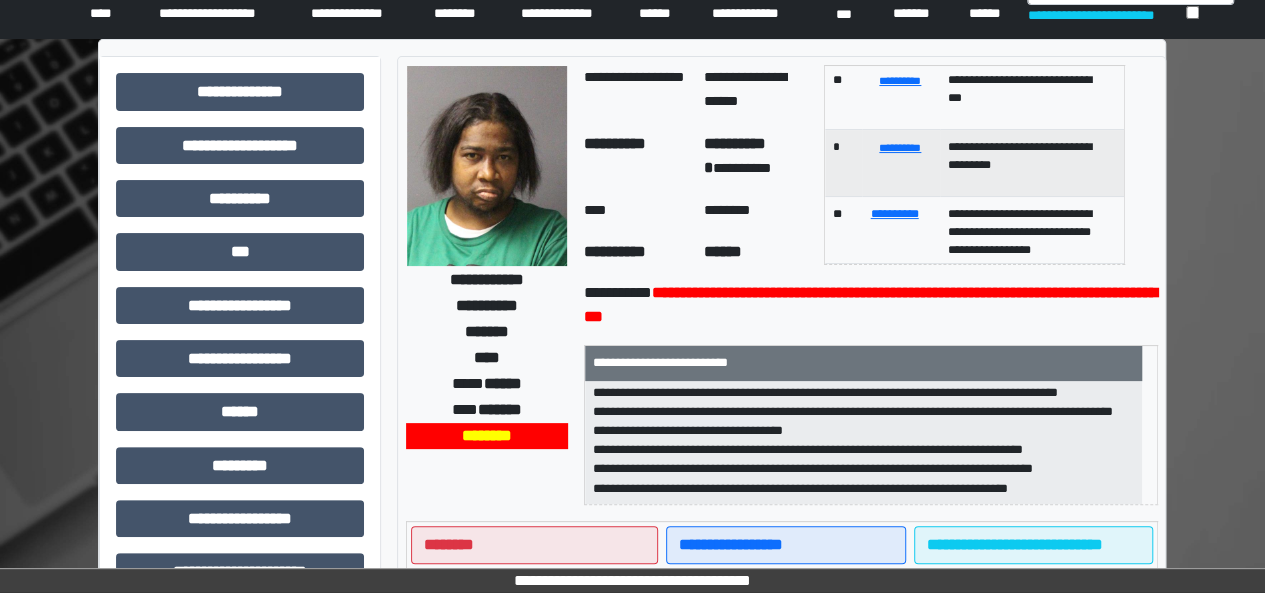 scroll, scrollTop: 0, scrollLeft: 0, axis: both 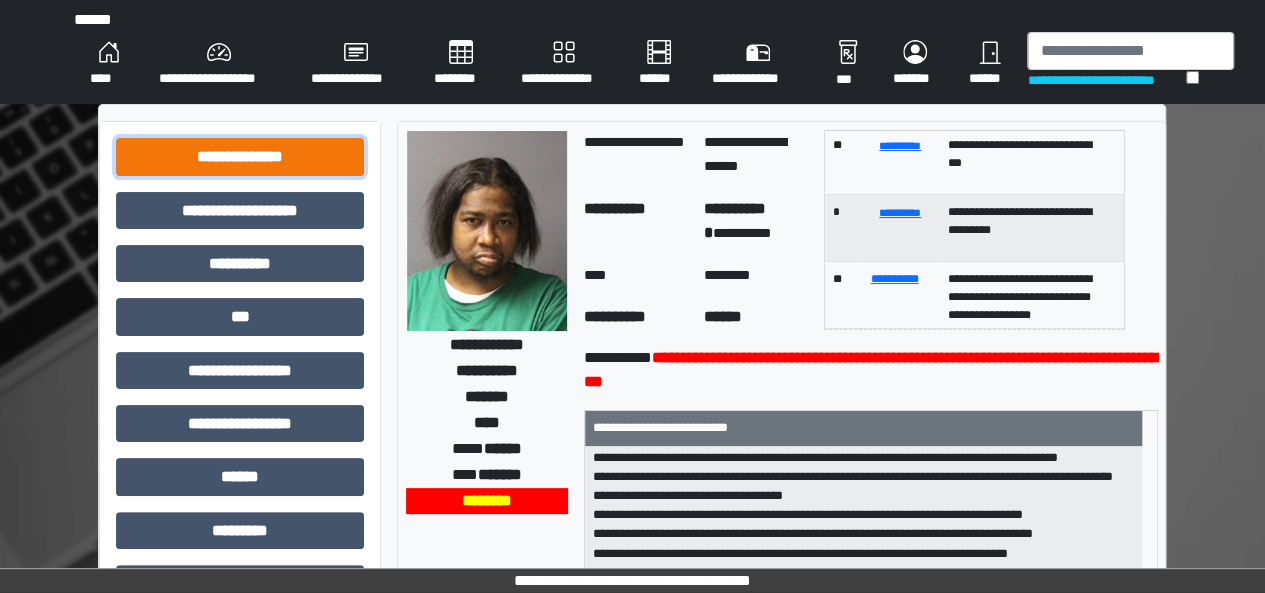 click on "**********" at bounding box center [240, 156] 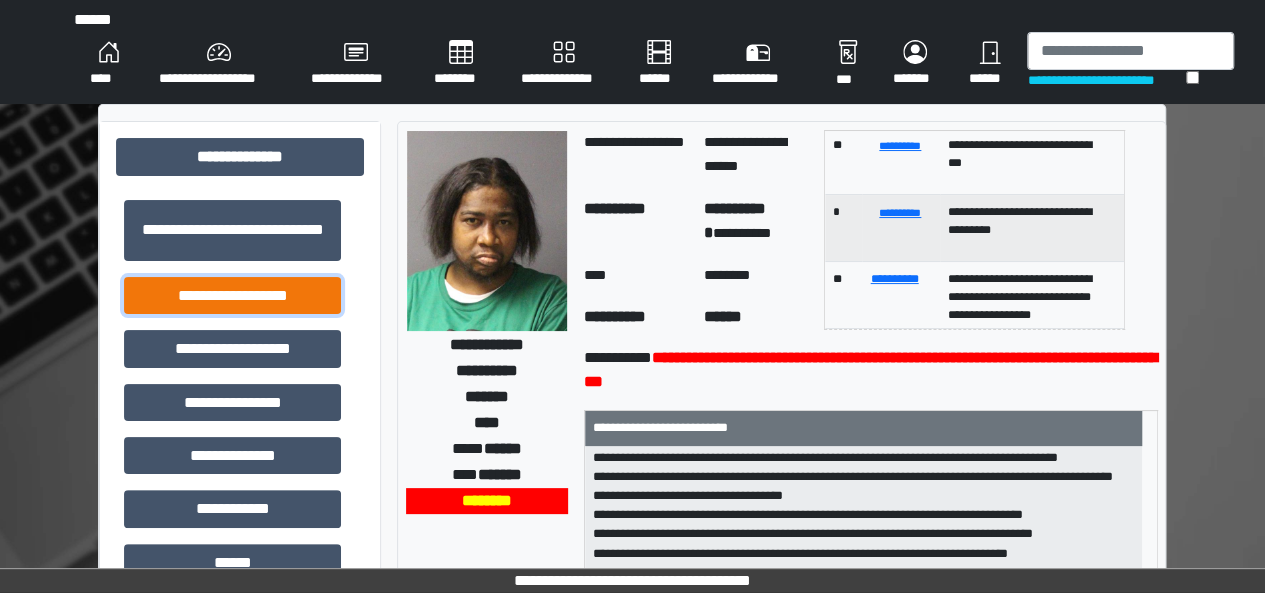 click on "**********" at bounding box center (232, 295) 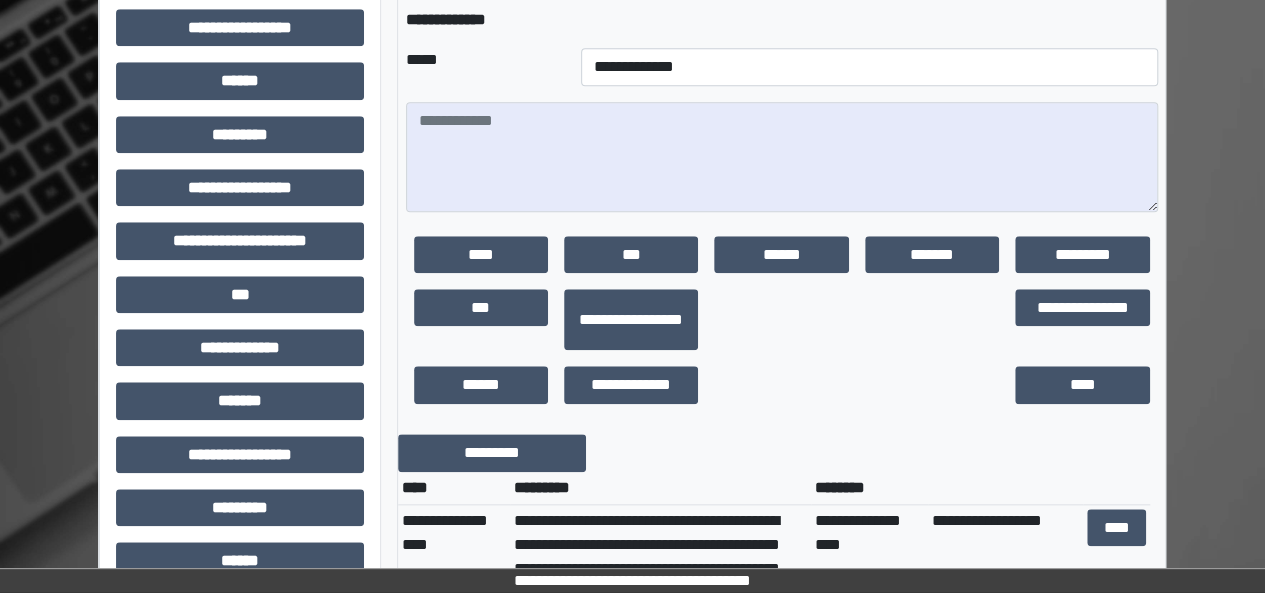scroll, scrollTop: 1047, scrollLeft: 0, axis: vertical 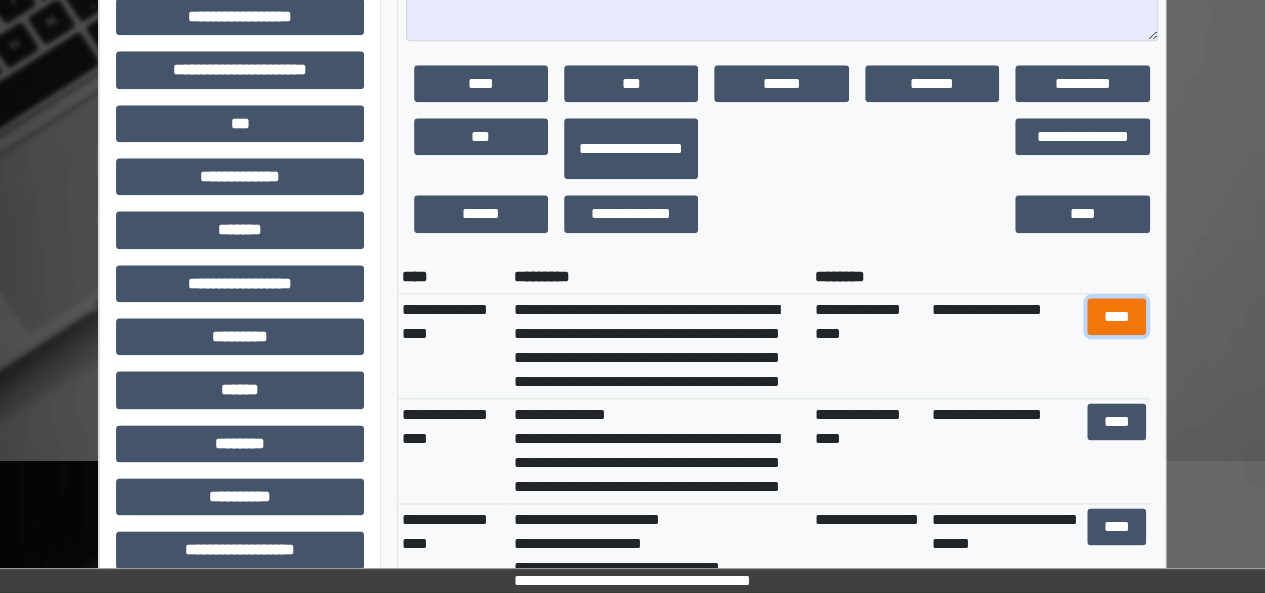 click on "****" at bounding box center (1116, 316) 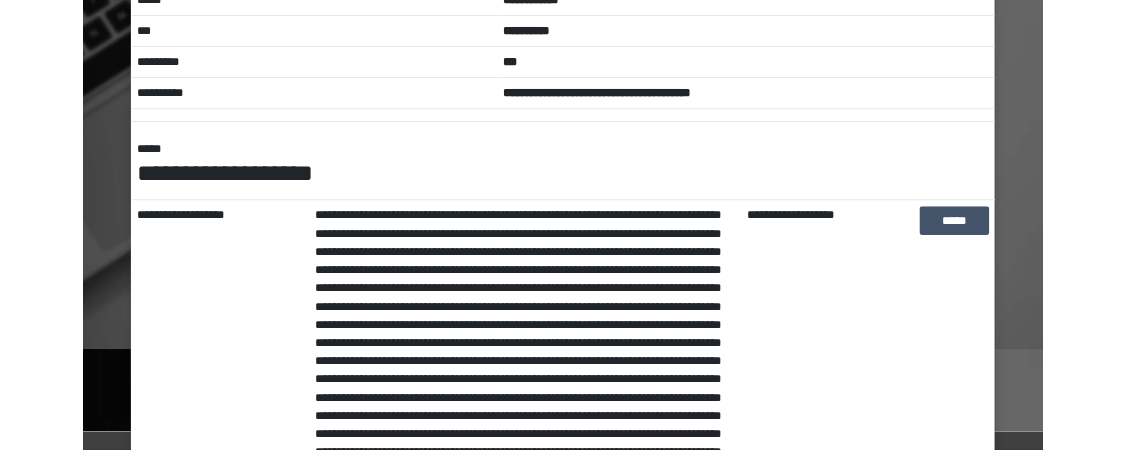 scroll, scrollTop: 119, scrollLeft: 0, axis: vertical 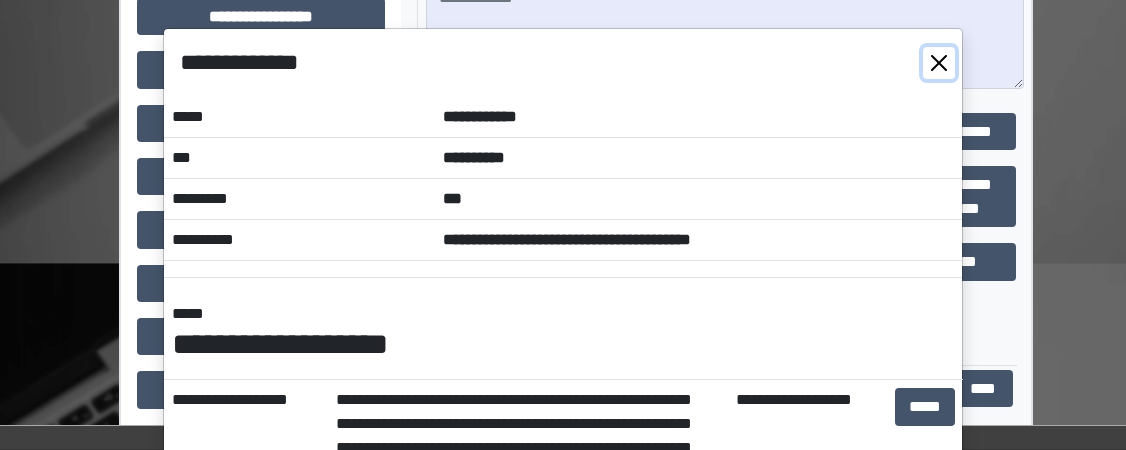 click at bounding box center (939, 63) 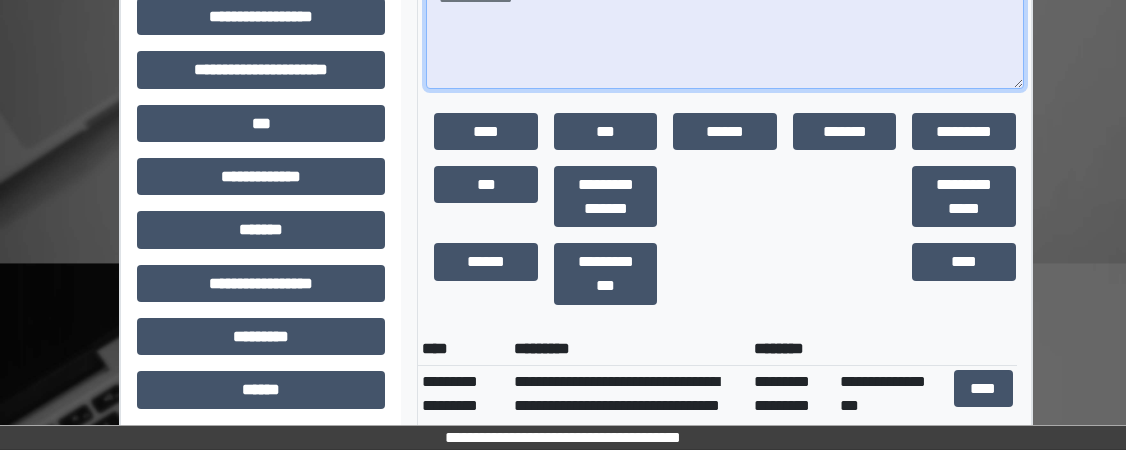 click at bounding box center (725, 34) 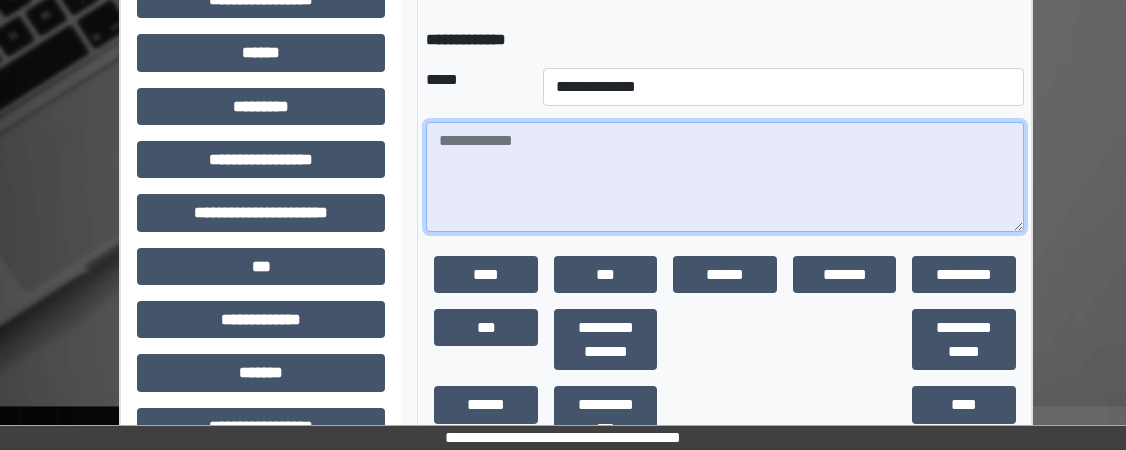 scroll, scrollTop: 903, scrollLeft: 0, axis: vertical 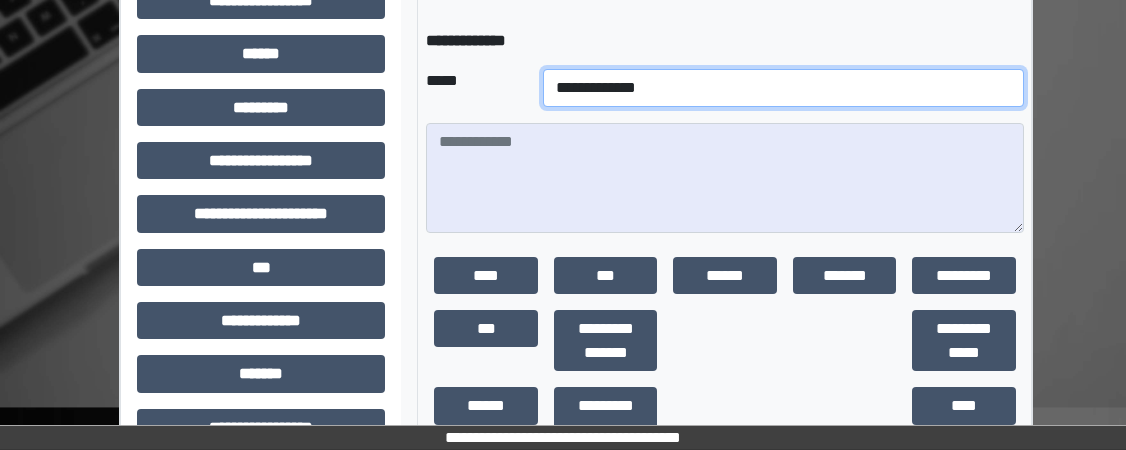 click on "**********" at bounding box center [783, 88] 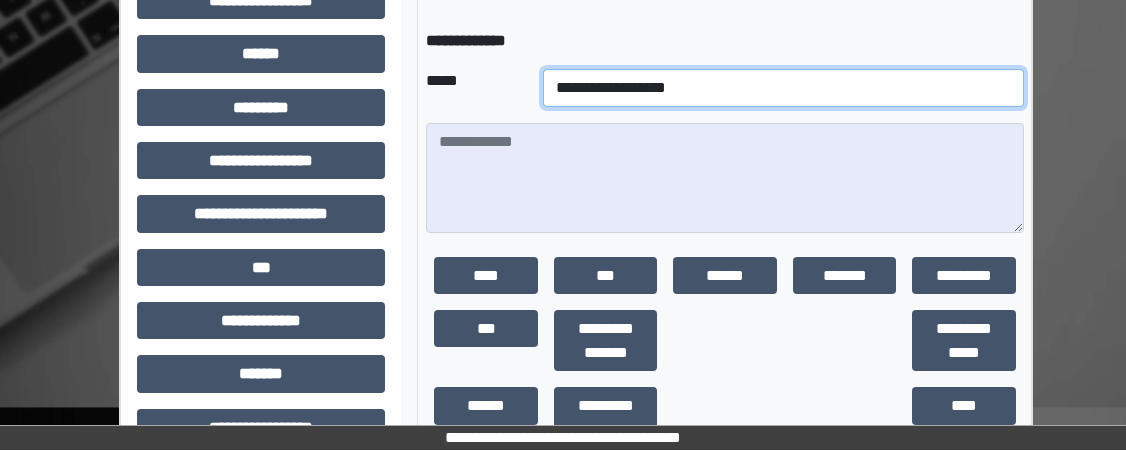 click on "**********" at bounding box center [783, 88] 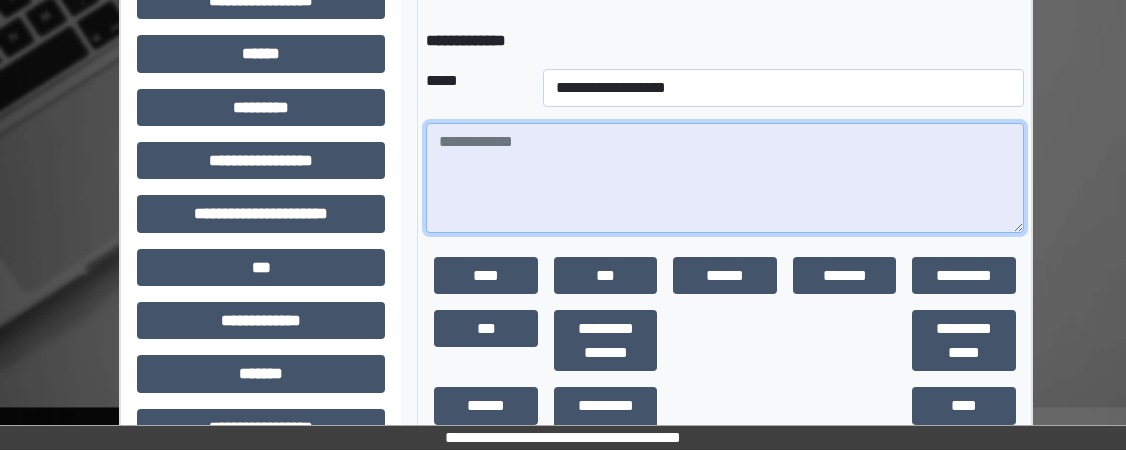click at bounding box center (725, 178) 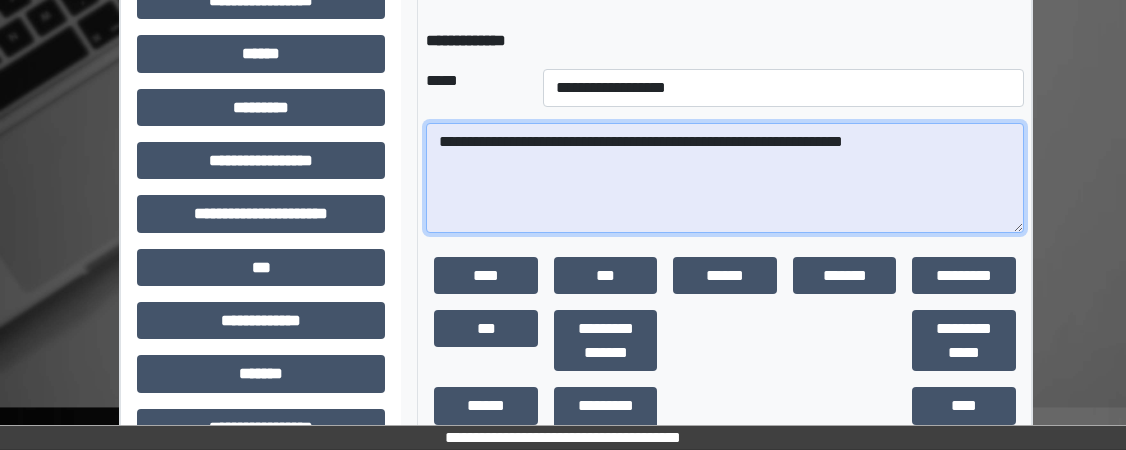 drag, startPoint x: 927, startPoint y: 185, endPoint x: 104, endPoint y: 140, distance: 824.2293 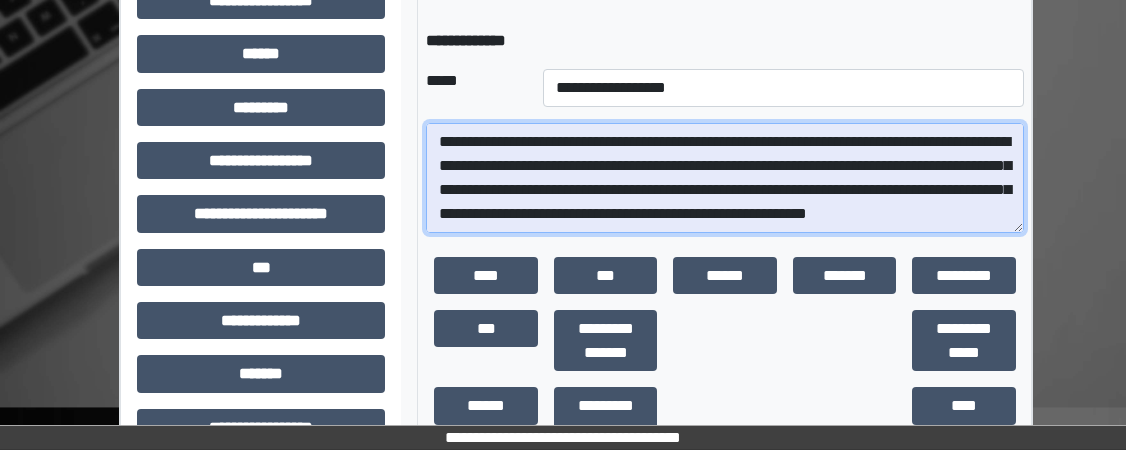 scroll, scrollTop: 352, scrollLeft: 0, axis: vertical 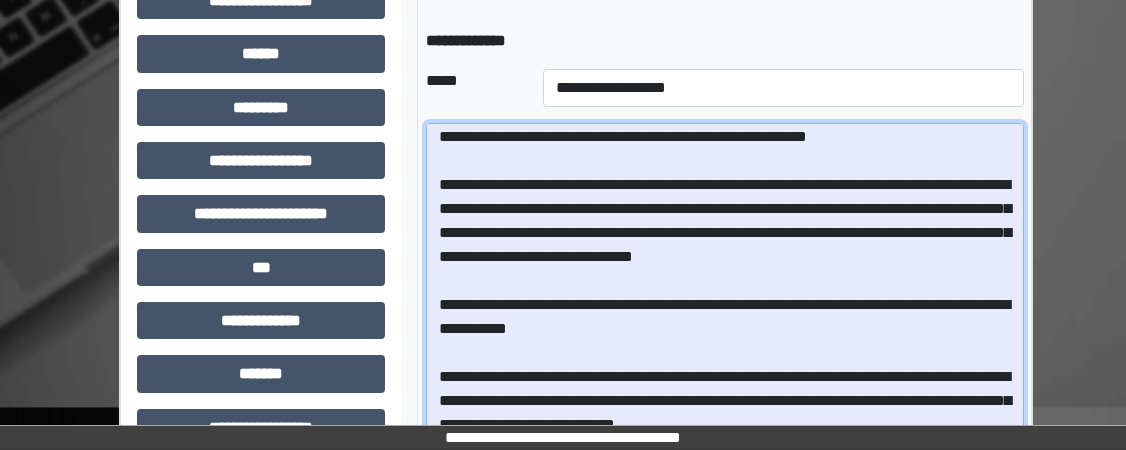 drag, startPoint x: 1017, startPoint y: 241, endPoint x: 1004, endPoint y: 455, distance: 214.3945 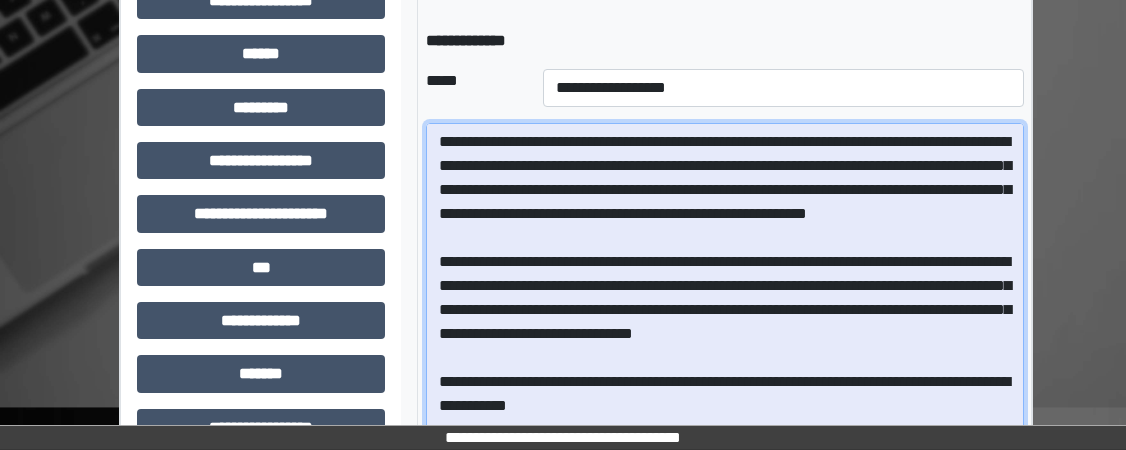 scroll, scrollTop: 147, scrollLeft: 0, axis: vertical 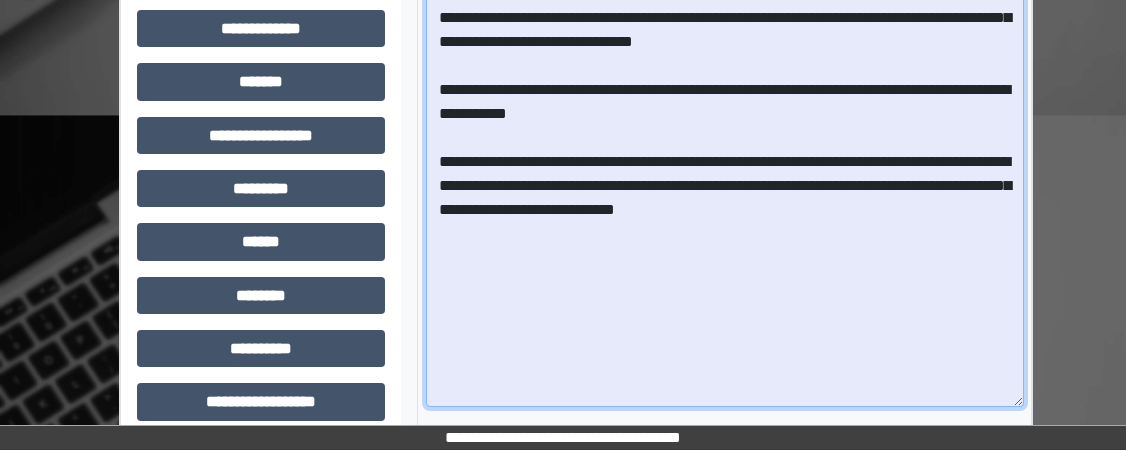 drag, startPoint x: 1016, startPoint y: 158, endPoint x: 968, endPoint y: 422, distance: 268.32816 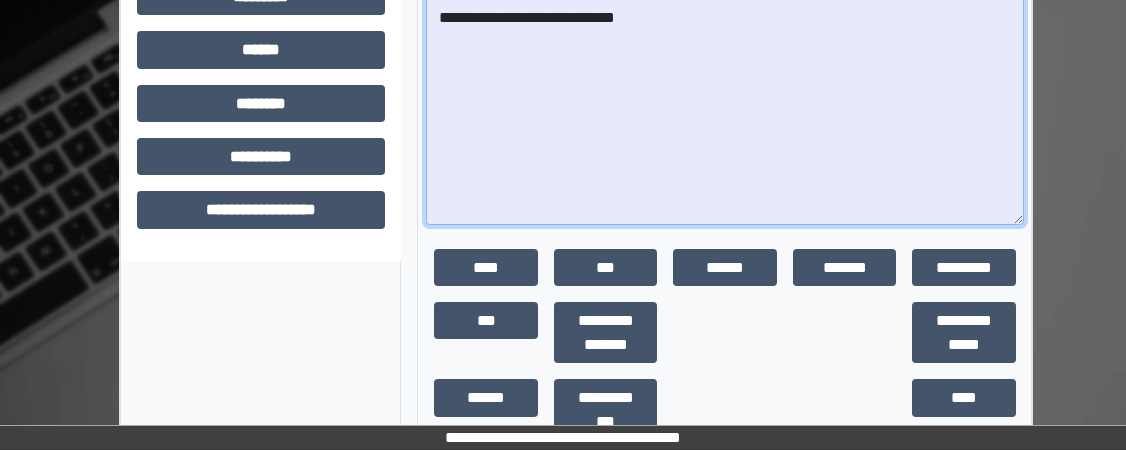 scroll, scrollTop: 1389, scrollLeft: 0, axis: vertical 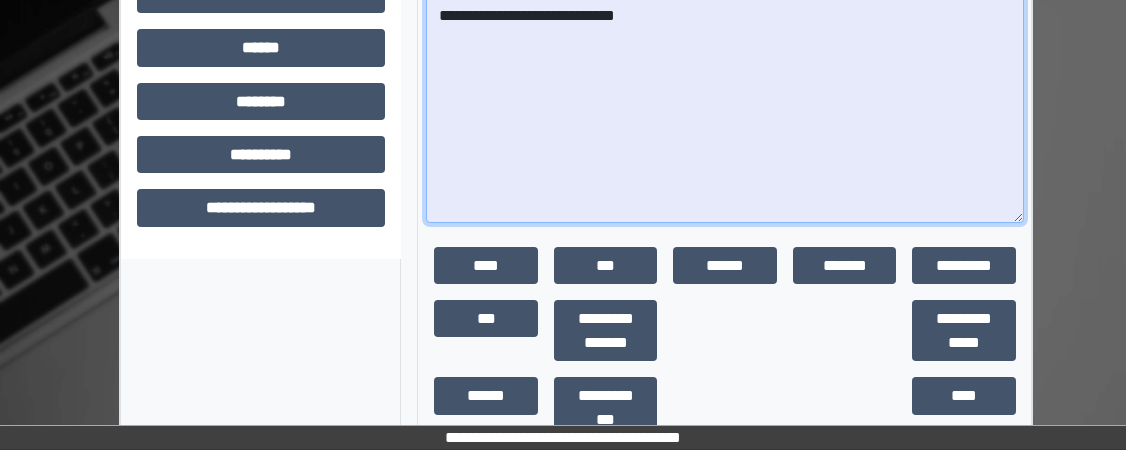 click on "**********" at bounding box center (725, -70) 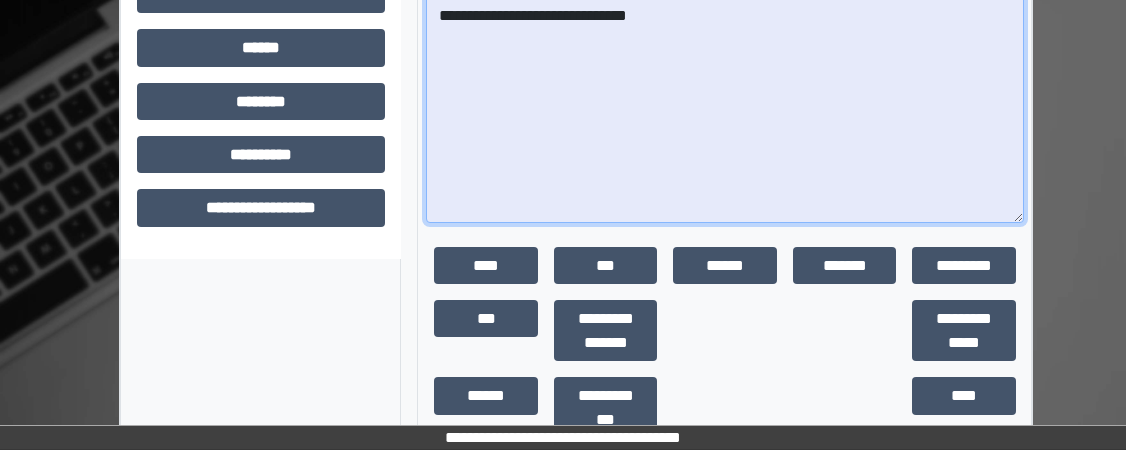 paste on "**********" 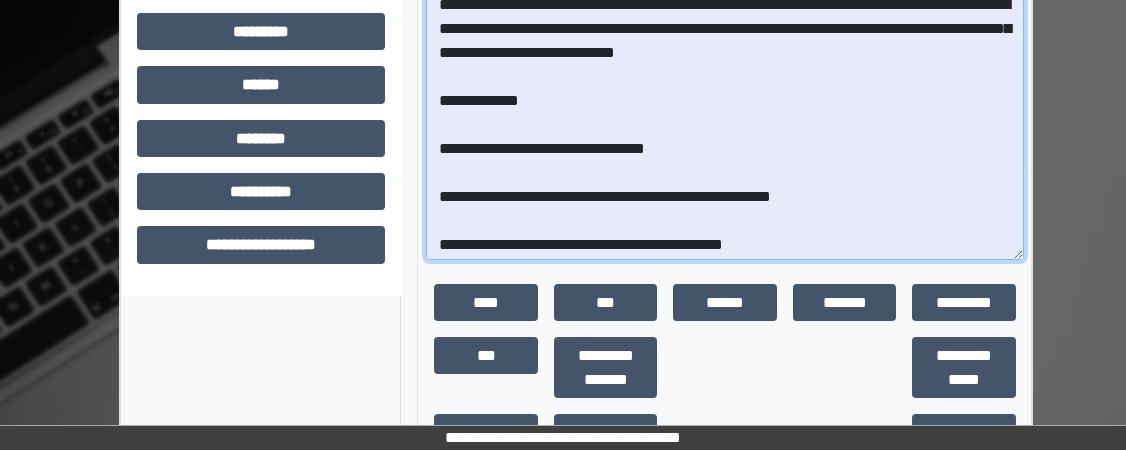 scroll, scrollTop: 1374, scrollLeft: 0, axis: vertical 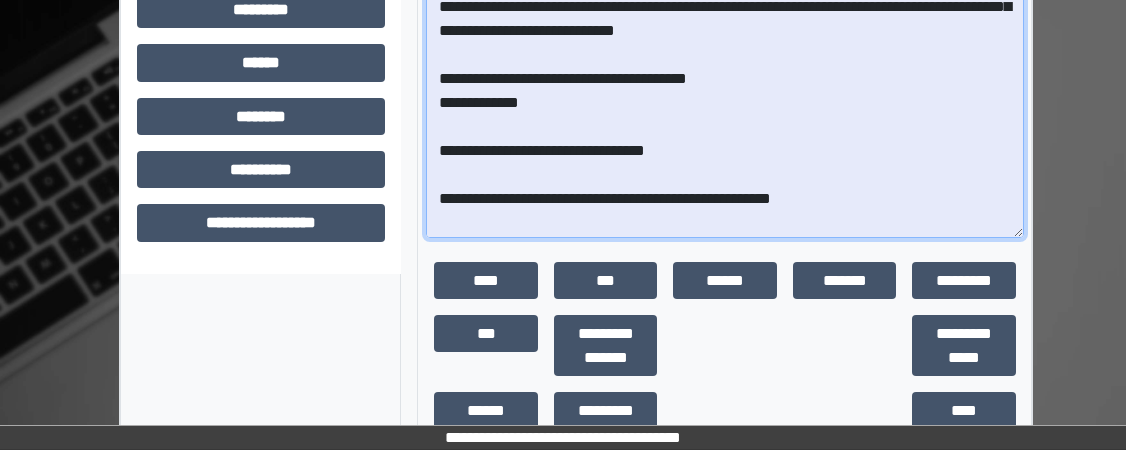 click at bounding box center (725, -55) 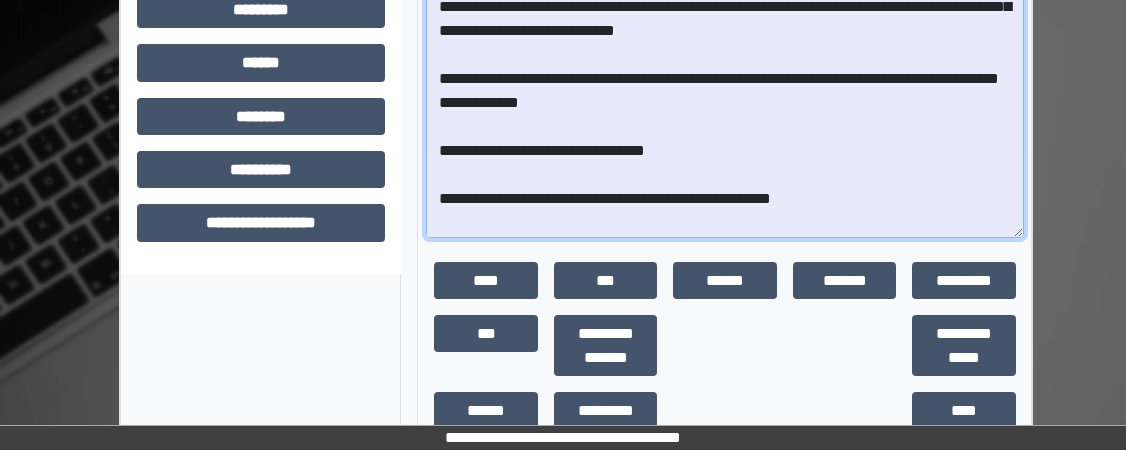 click at bounding box center [725, -55] 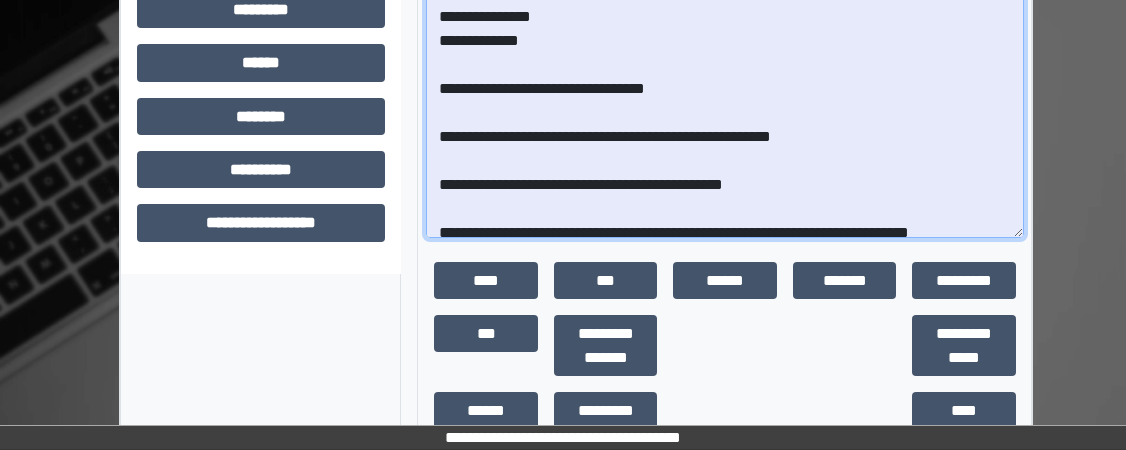 scroll, scrollTop: 87, scrollLeft: 0, axis: vertical 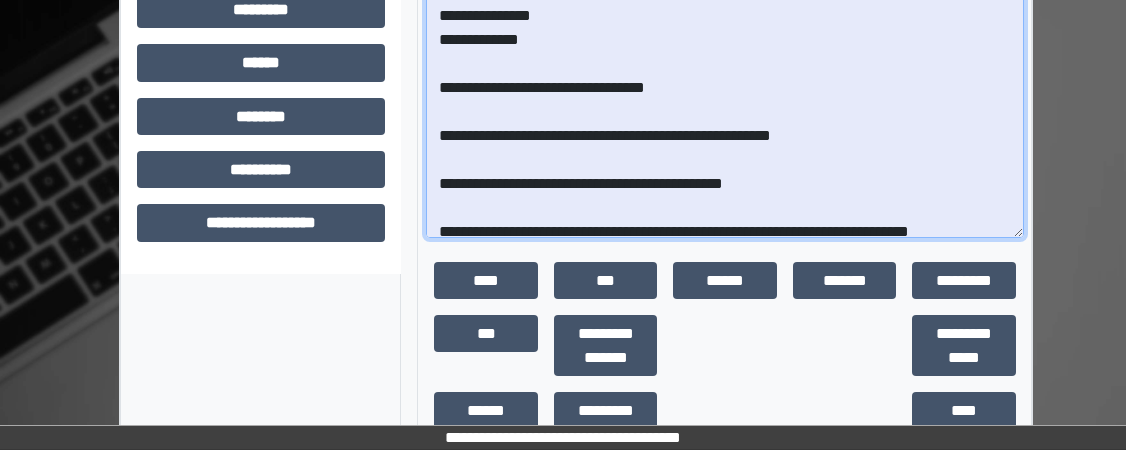 click at bounding box center [725, -55] 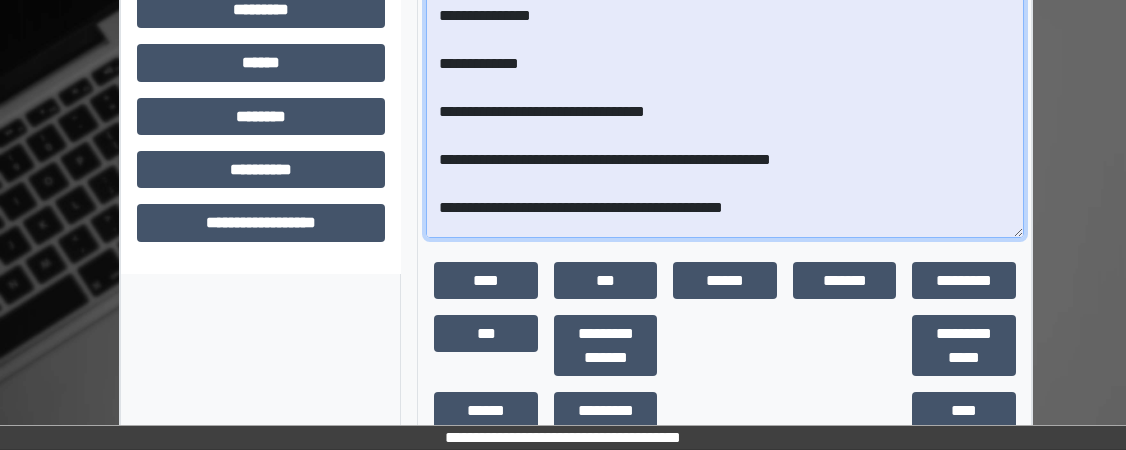 click at bounding box center (725, -55) 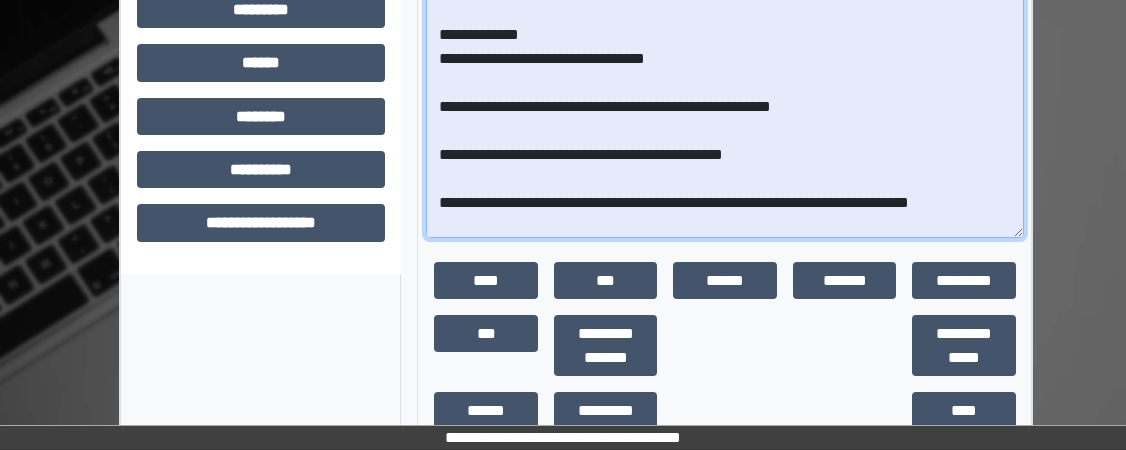 scroll, scrollTop: 115, scrollLeft: 0, axis: vertical 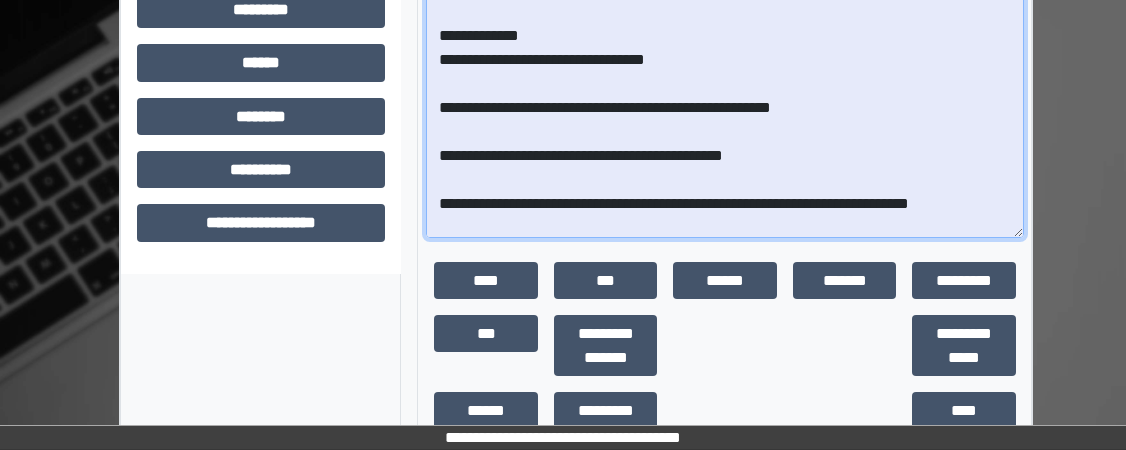 click at bounding box center [725, -55] 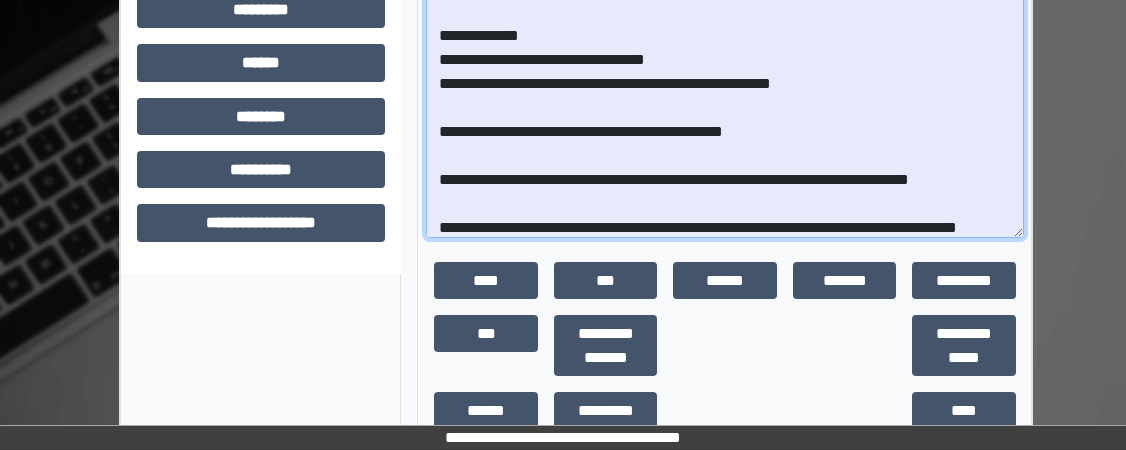 drag, startPoint x: 860, startPoint y: 164, endPoint x: 675, endPoint y: 179, distance: 185.60712 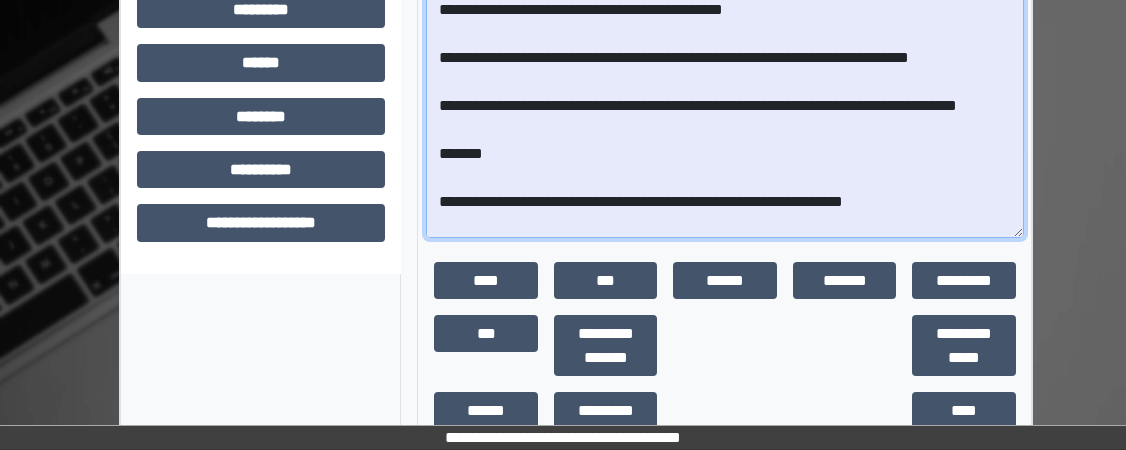 scroll, scrollTop: 238, scrollLeft: 0, axis: vertical 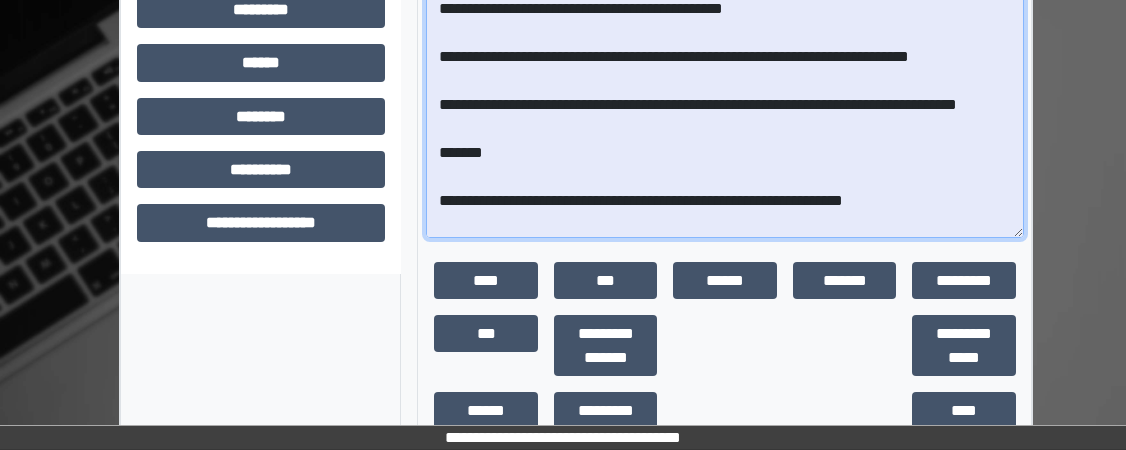 click at bounding box center [725, -55] 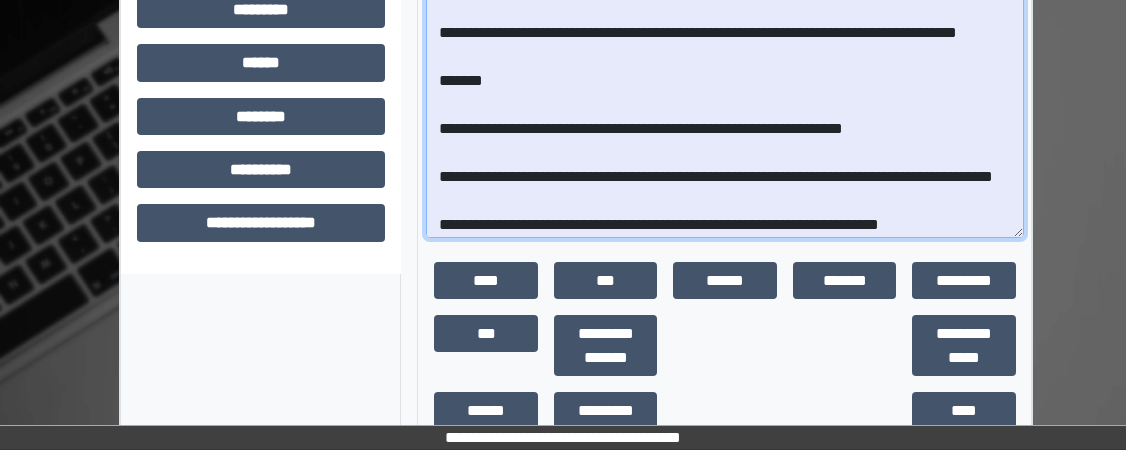 click at bounding box center [725, -55] 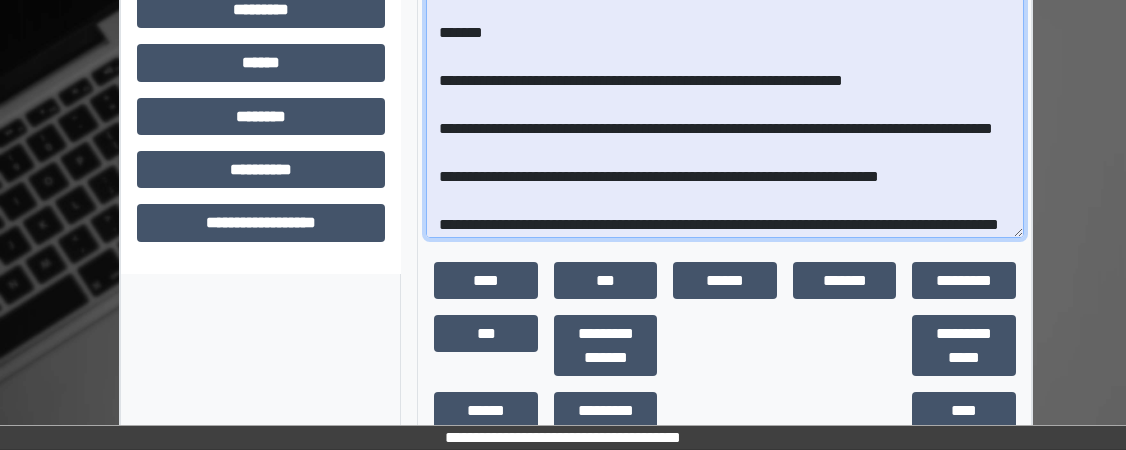 click at bounding box center (725, -55) 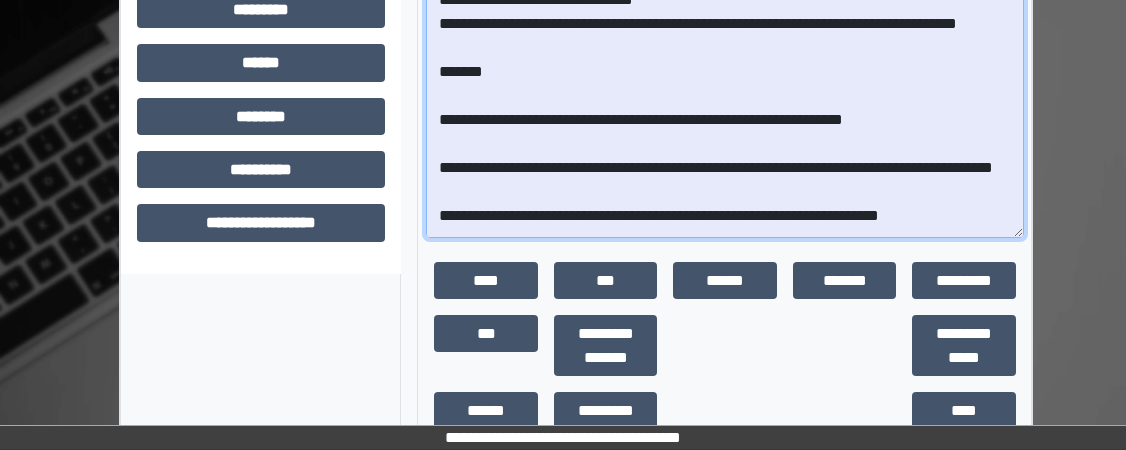 scroll, scrollTop: 200, scrollLeft: 0, axis: vertical 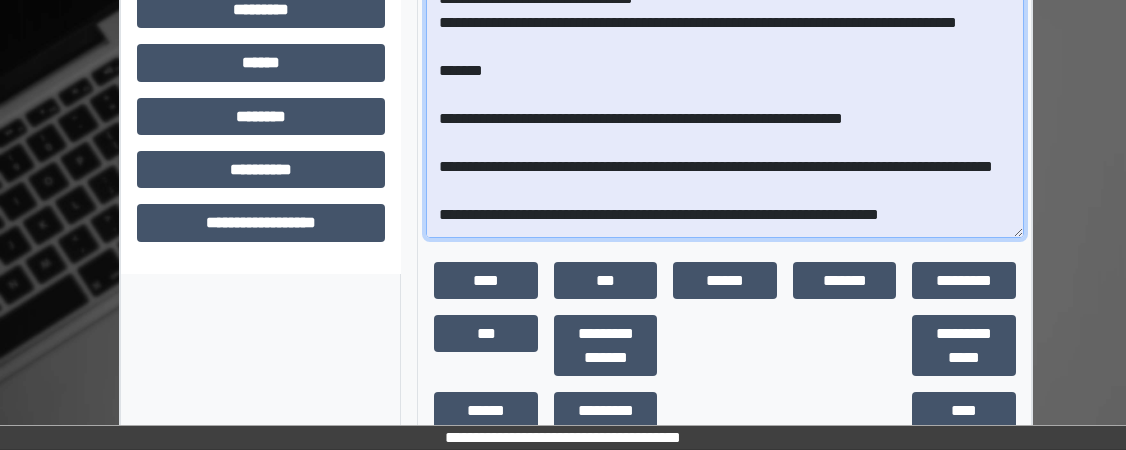 drag, startPoint x: 626, startPoint y: 127, endPoint x: 428, endPoint y: 104, distance: 199.33138 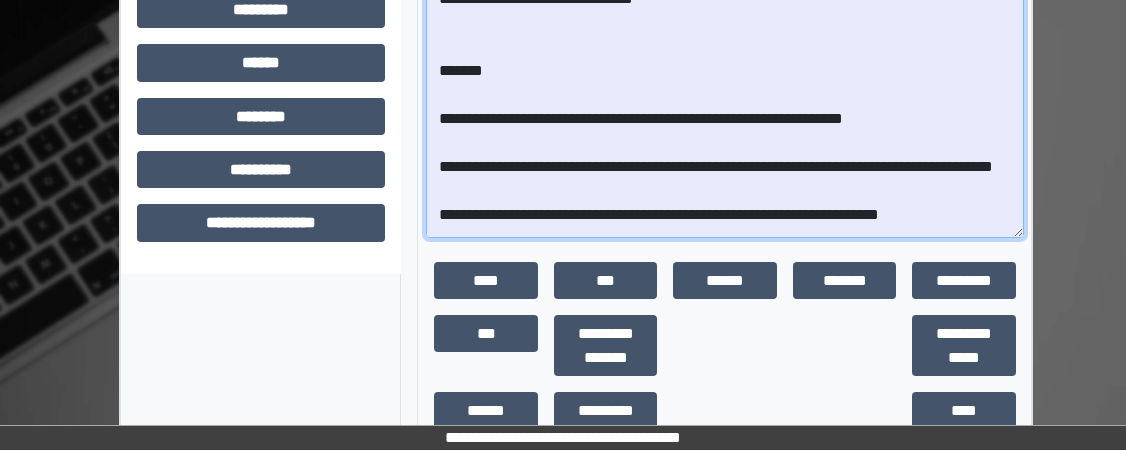 click at bounding box center [725, -55] 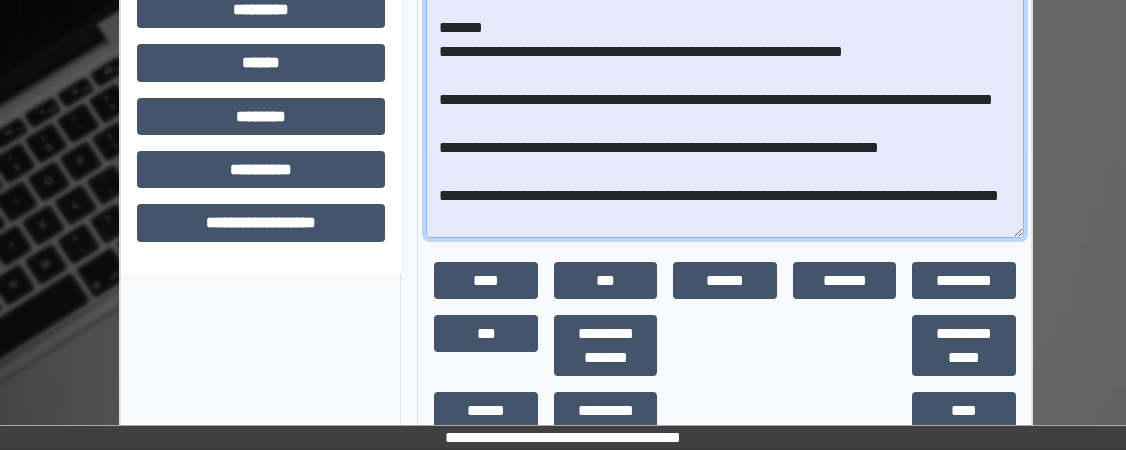 scroll, scrollTop: 244, scrollLeft: 0, axis: vertical 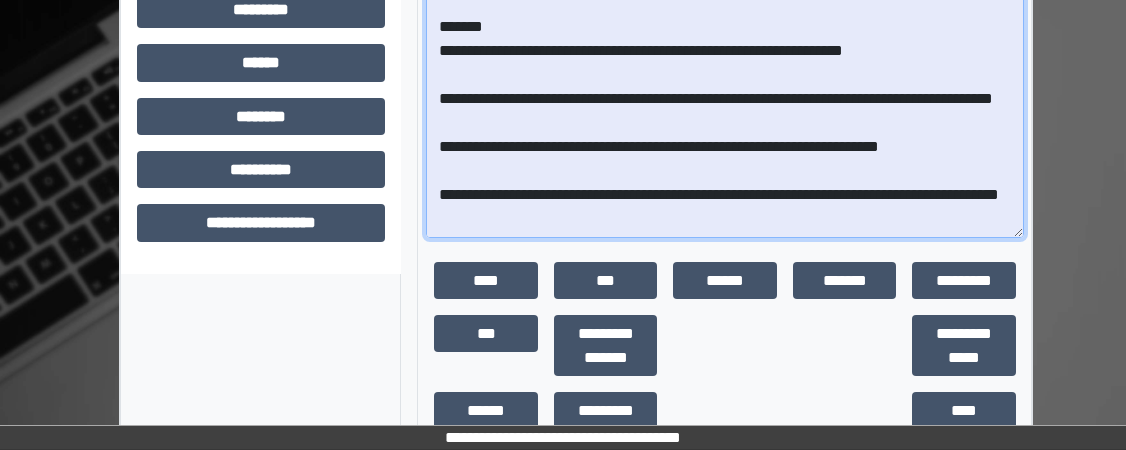 click at bounding box center (725, -55) 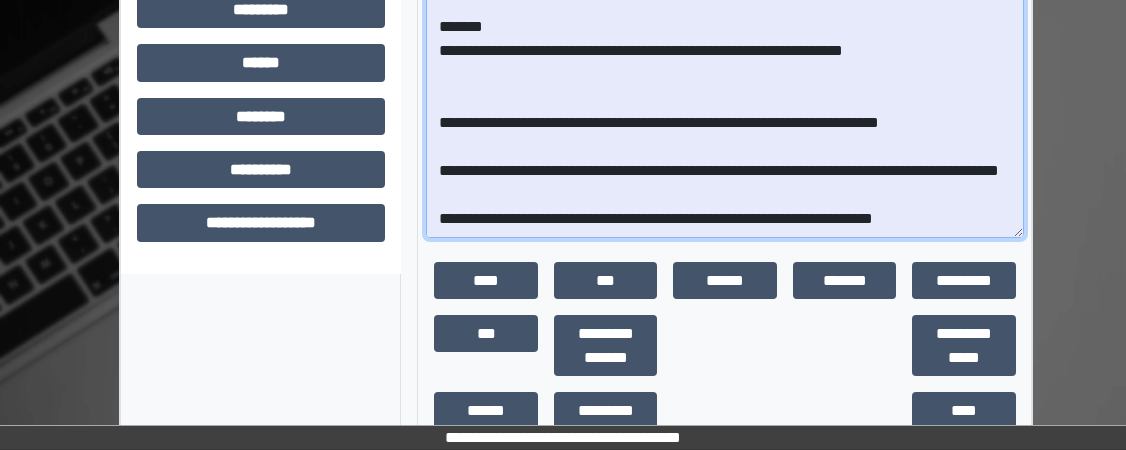 drag, startPoint x: 434, startPoint y: 208, endPoint x: 1018, endPoint y: 234, distance: 584.5785 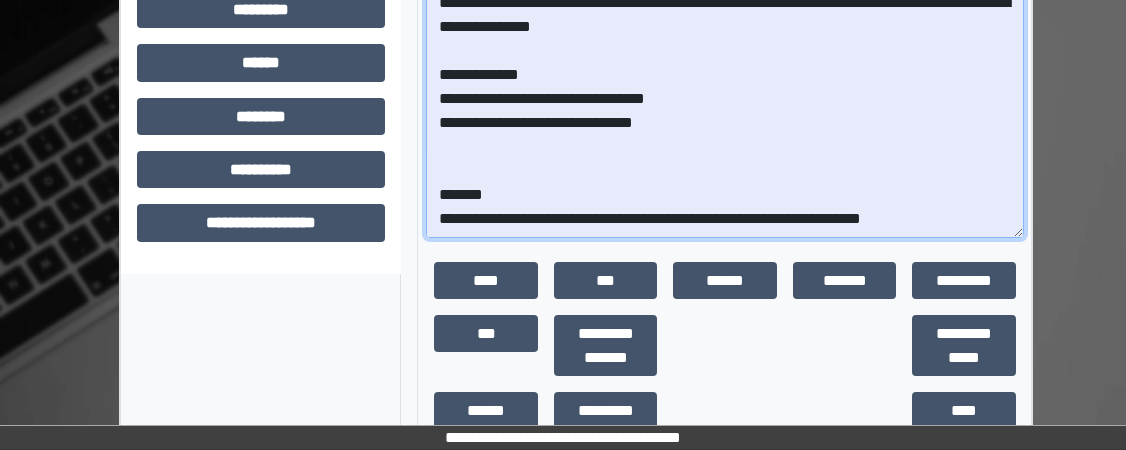 scroll, scrollTop: 219, scrollLeft: 0, axis: vertical 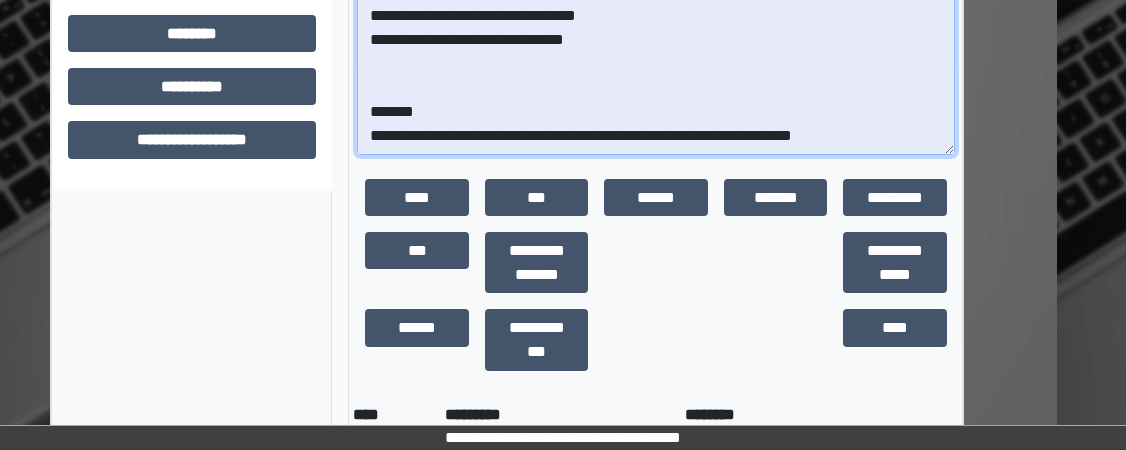 click at bounding box center [656, -138] 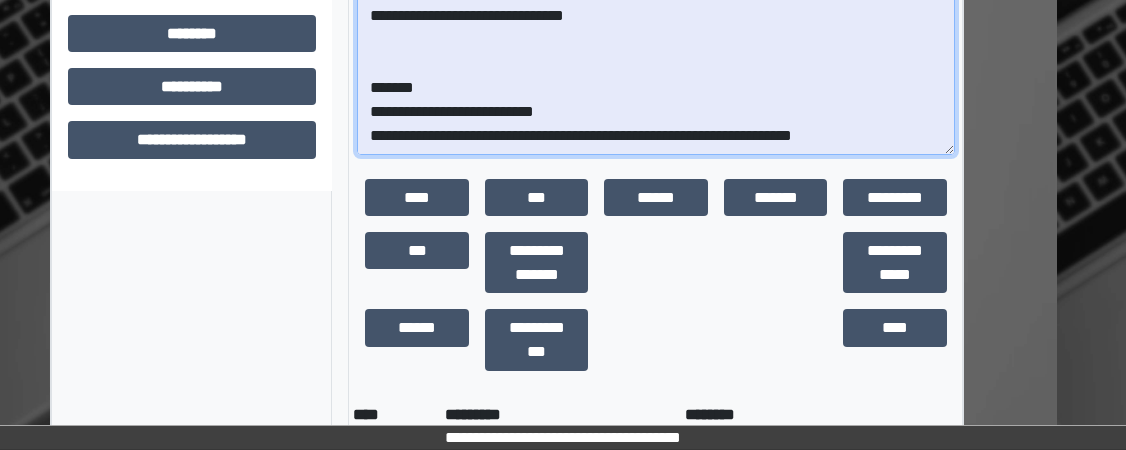 scroll, scrollTop: 0, scrollLeft: 0, axis: both 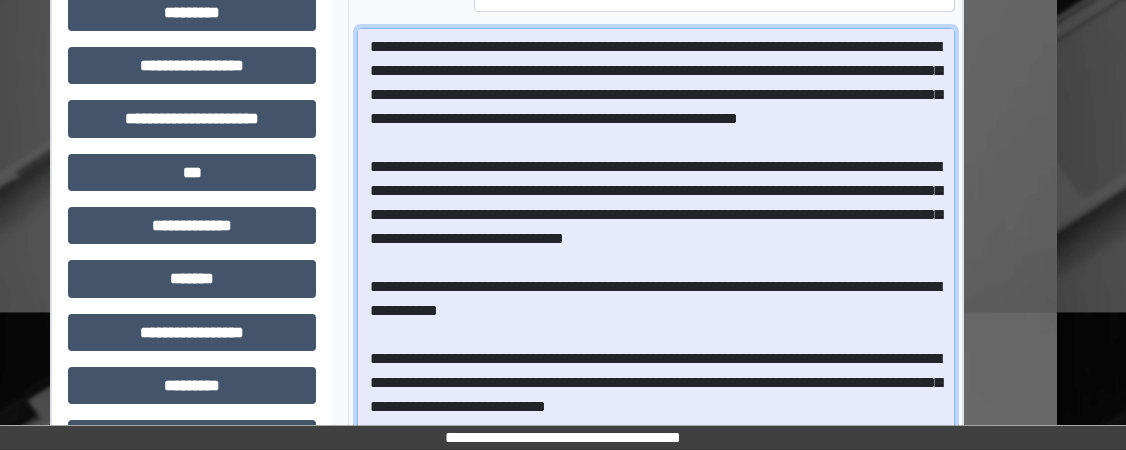 click at bounding box center (656, 321) 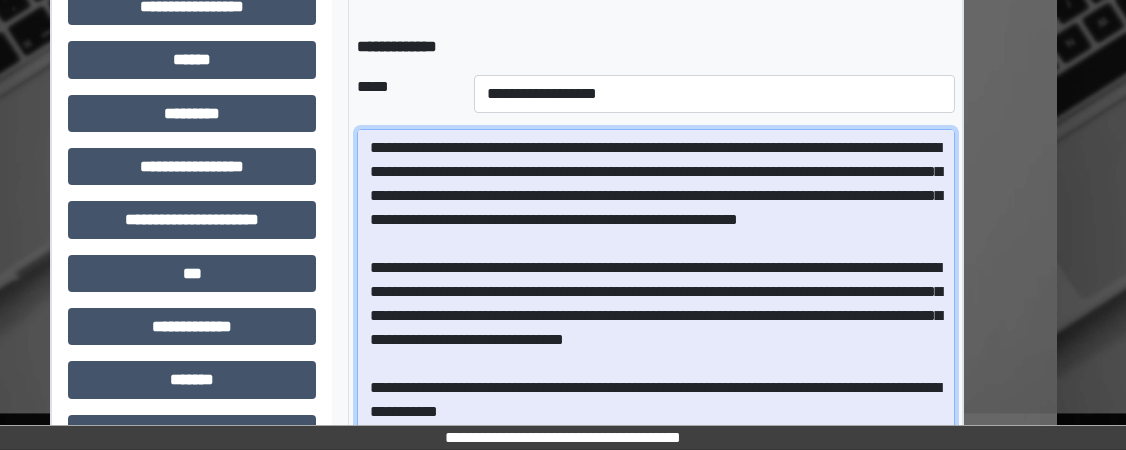 scroll, scrollTop: 896, scrollLeft: 69, axis: both 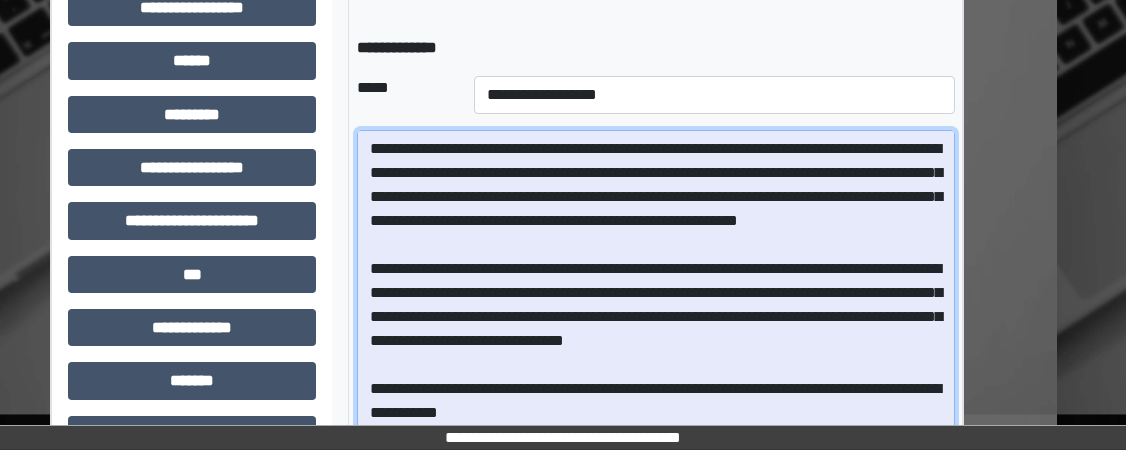 click at bounding box center [656, 423] 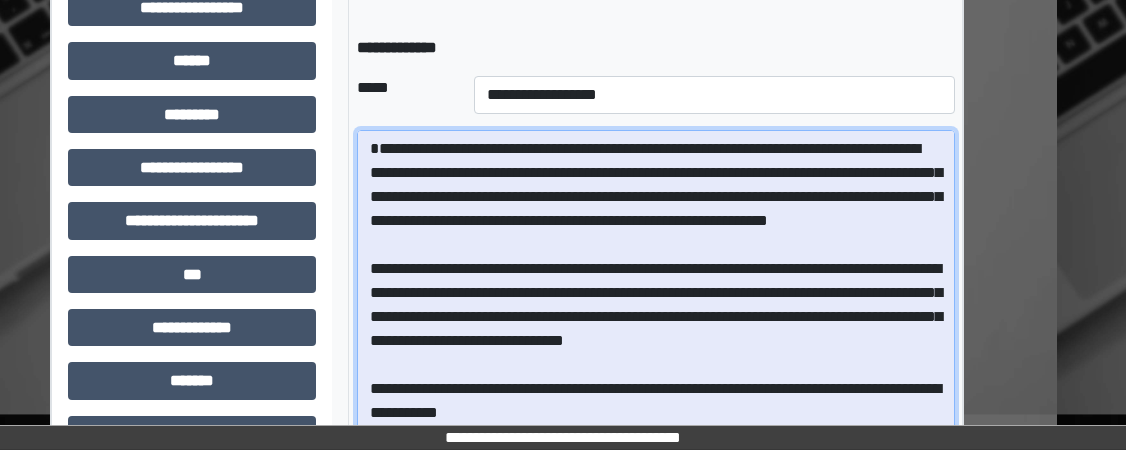 click at bounding box center [656, 423] 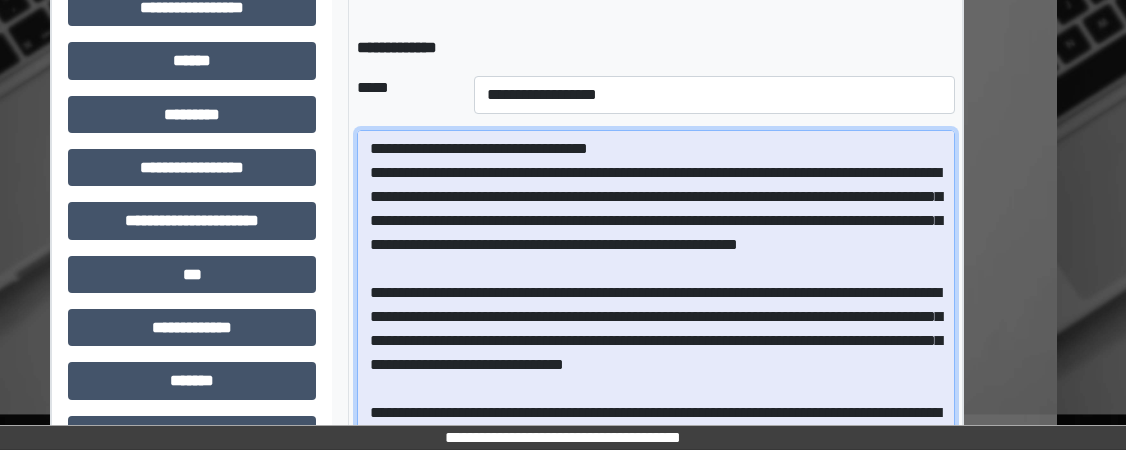 click at bounding box center [656, 423] 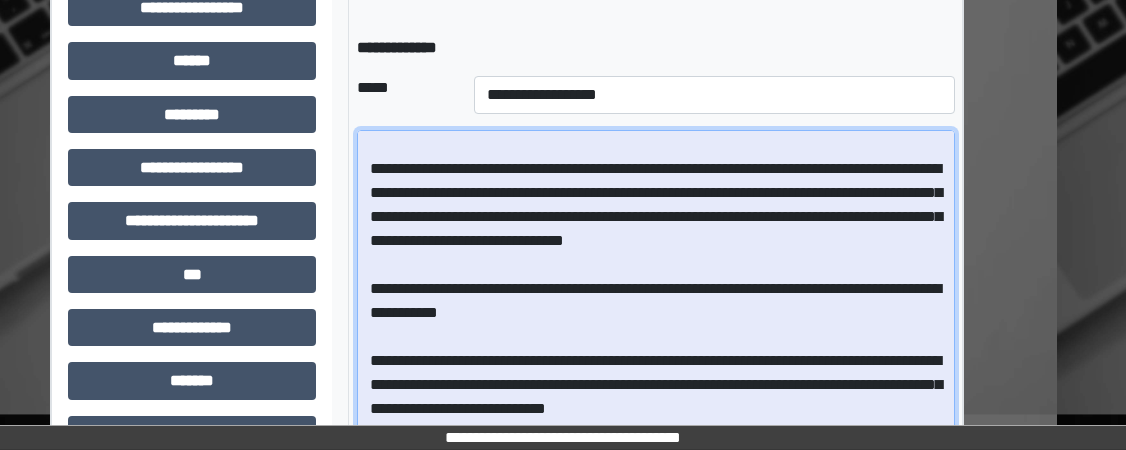 scroll, scrollTop: 267, scrollLeft: 0, axis: vertical 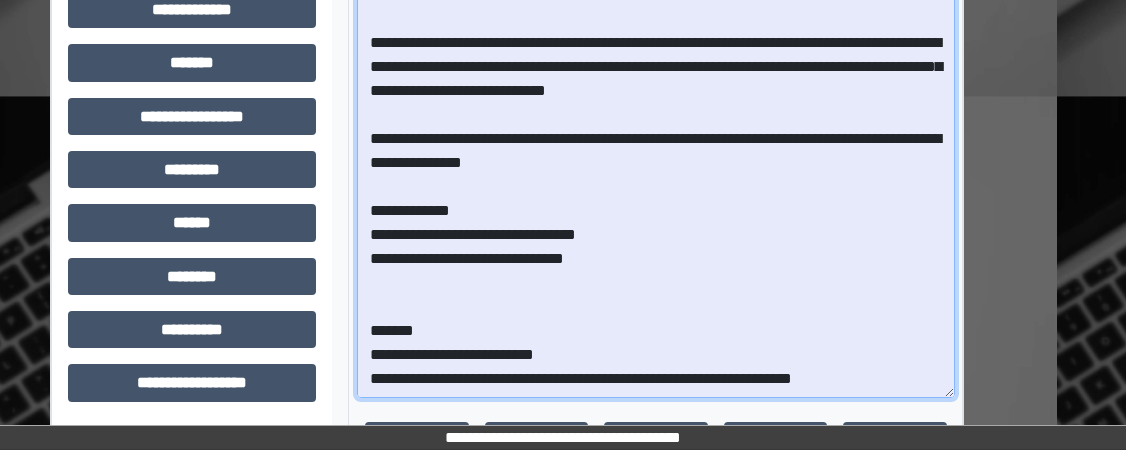 click at bounding box center (656, 105) 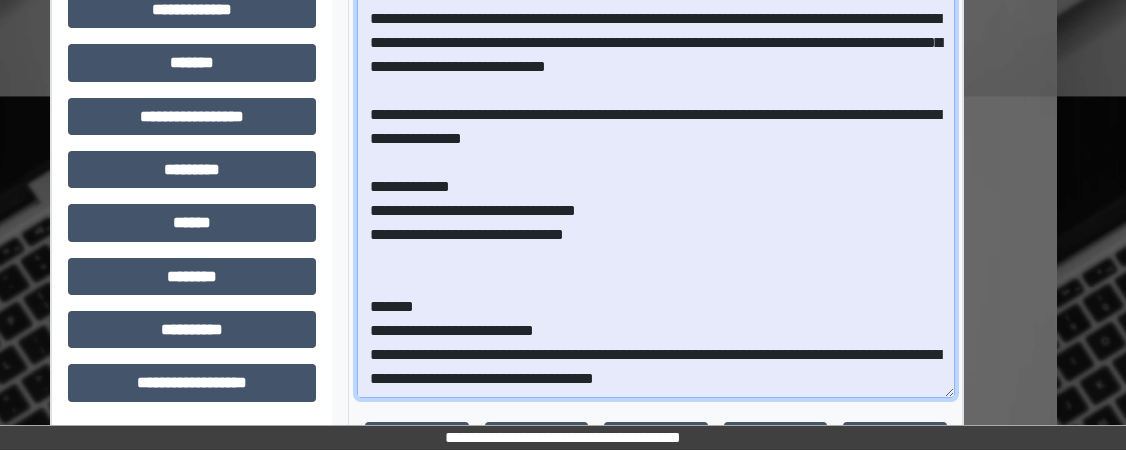 click at bounding box center [656, 105] 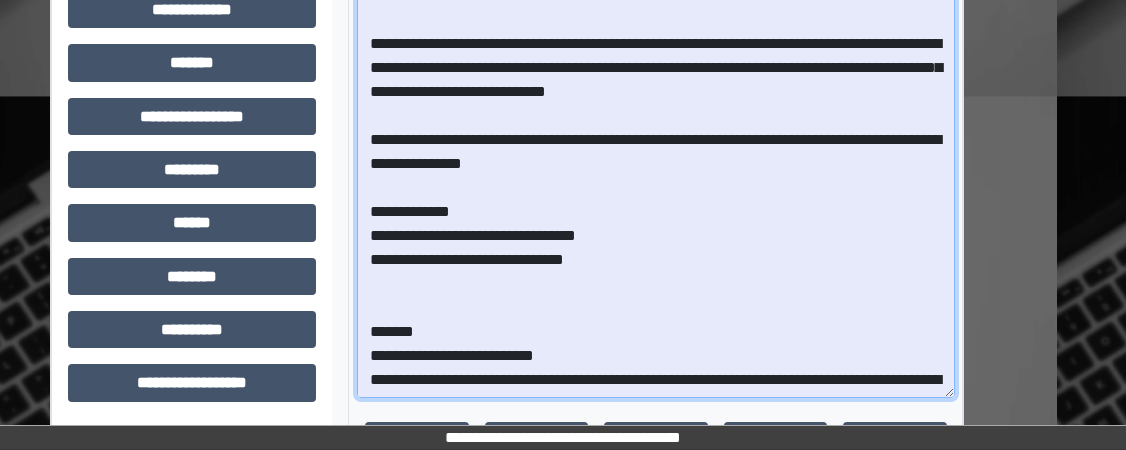 scroll, scrollTop: 122, scrollLeft: 0, axis: vertical 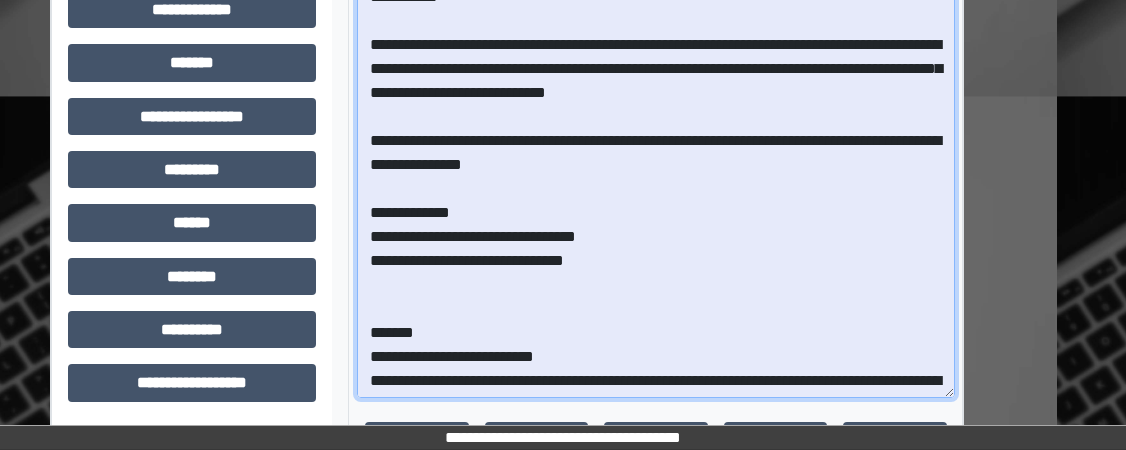 drag, startPoint x: 554, startPoint y: 152, endPoint x: 436, endPoint y: 155, distance: 118.03813 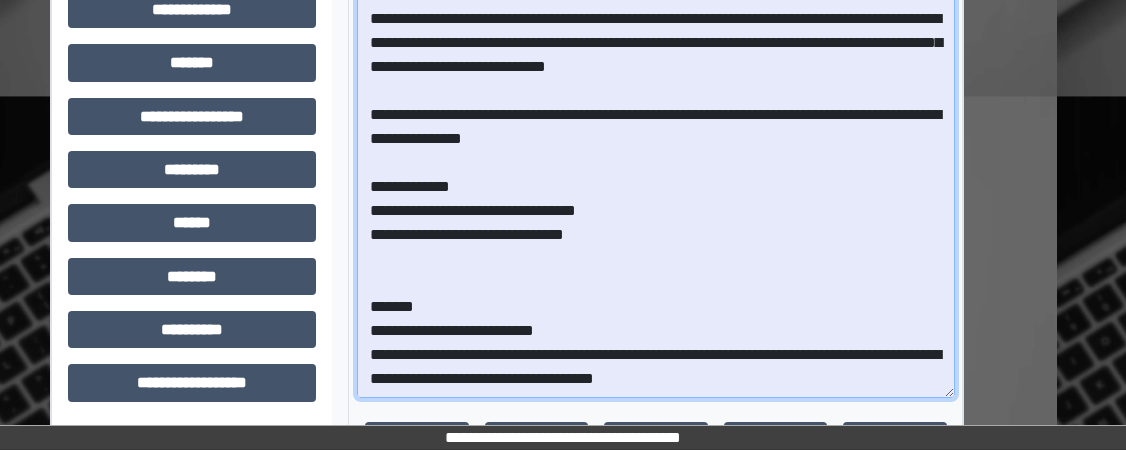 drag, startPoint x: 429, startPoint y: 325, endPoint x: 366, endPoint y: 329, distance: 63.126858 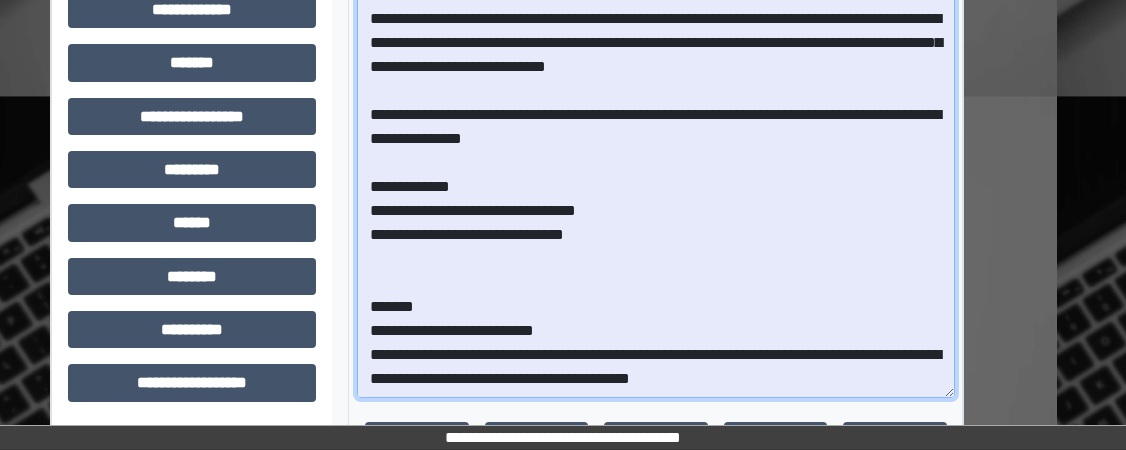 click at bounding box center (656, 105) 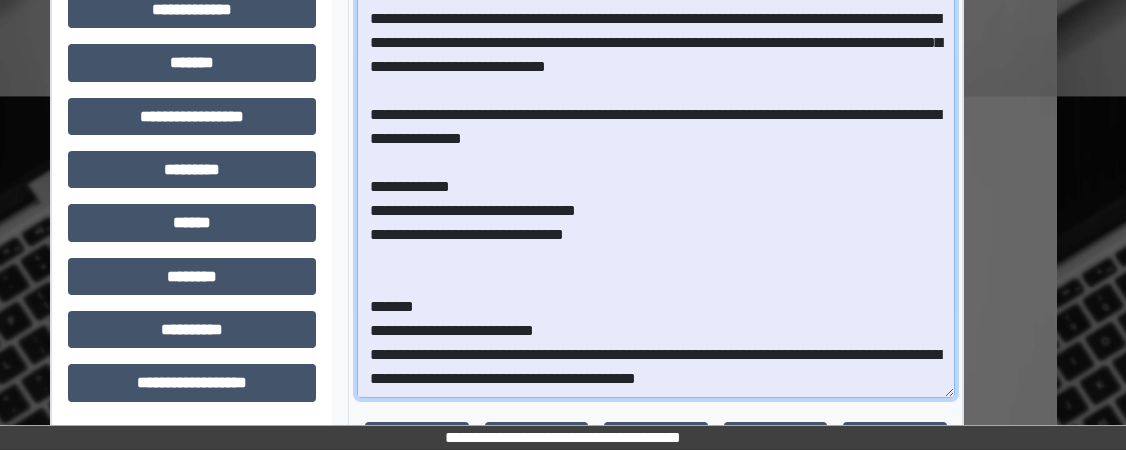 click at bounding box center (656, 105) 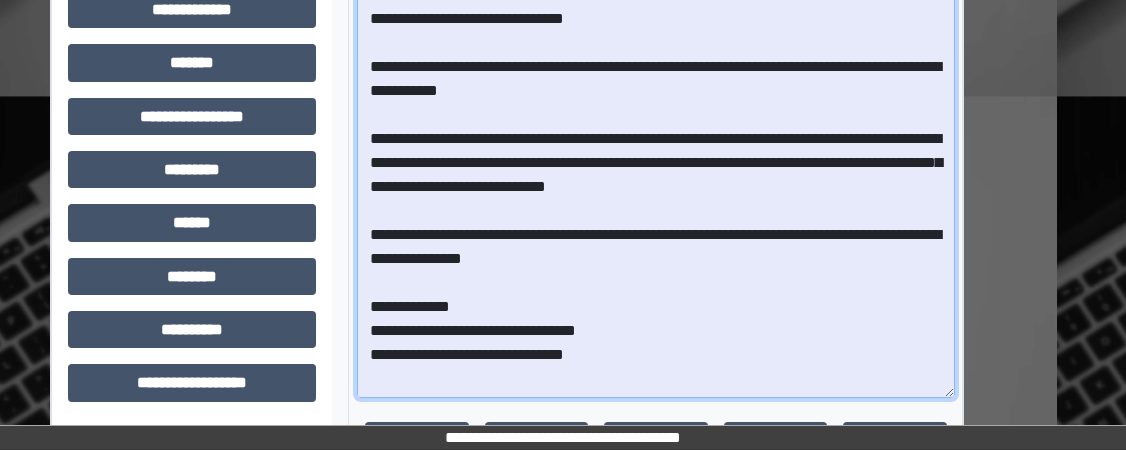 scroll, scrollTop: 0, scrollLeft: 0, axis: both 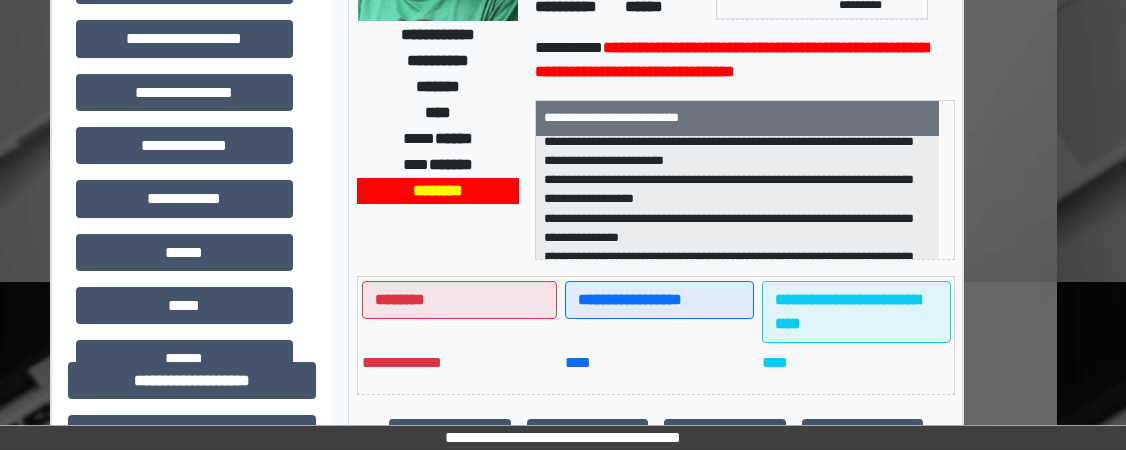 click on "**********" at bounding box center [737, 198] 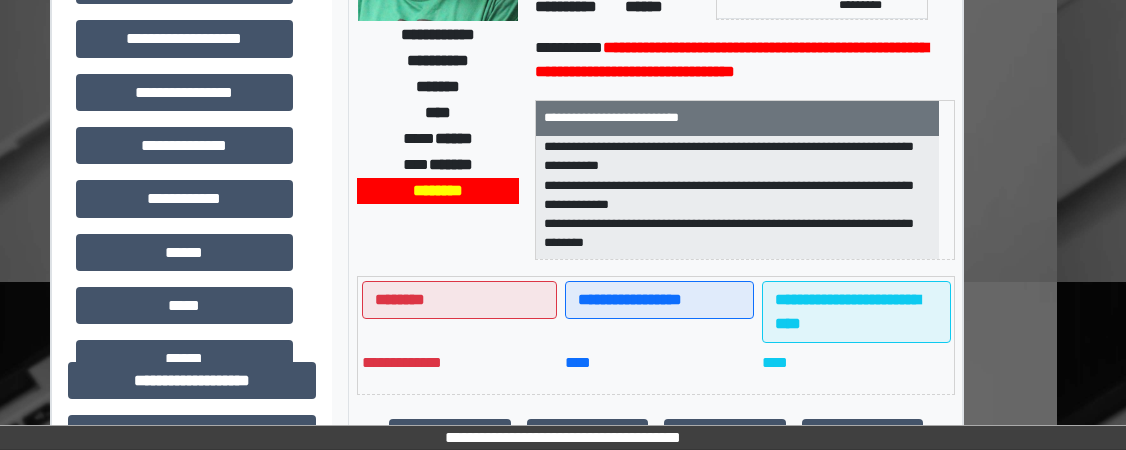 scroll, scrollTop: 850, scrollLeft: 0, axis: vertical 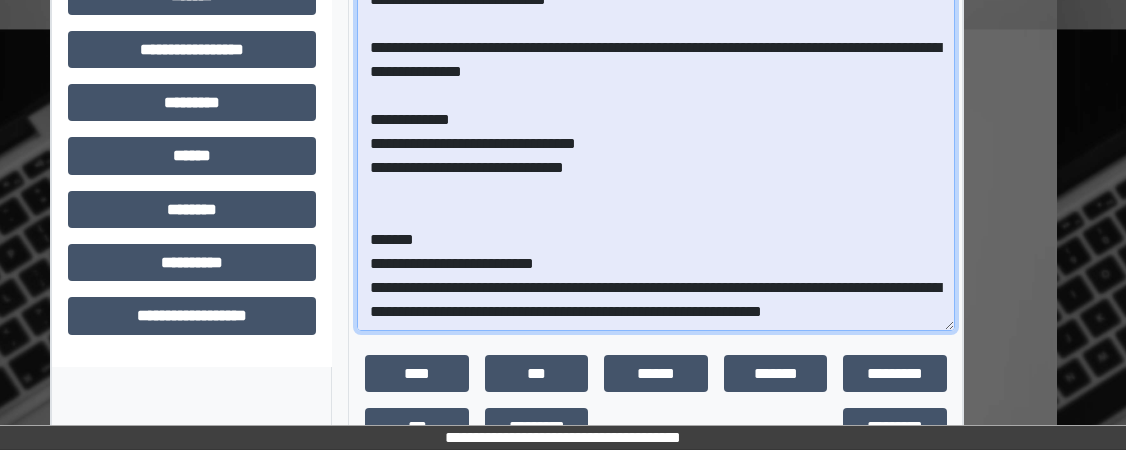 click at bounding box center (656, 38) 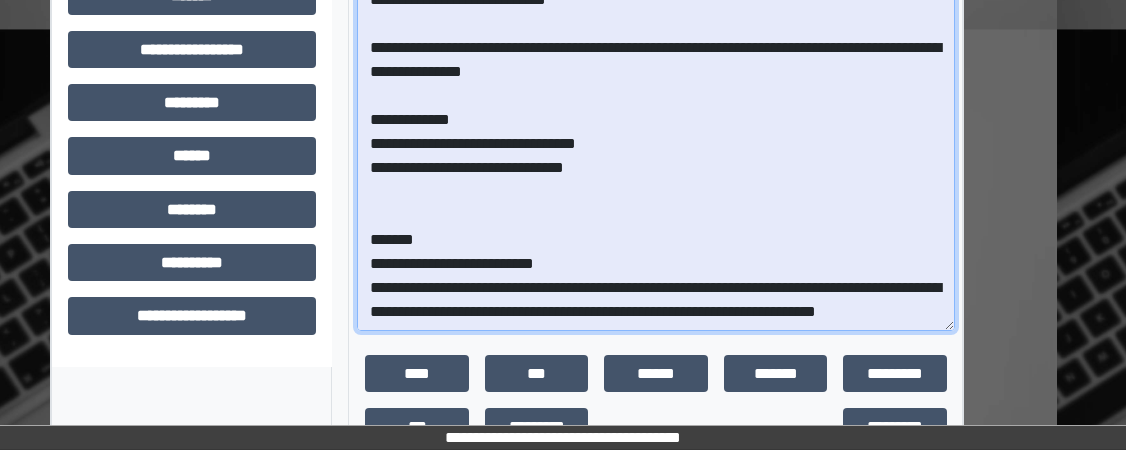 scroll, scrollTop: 0, scrollLeft: 0, axis: both 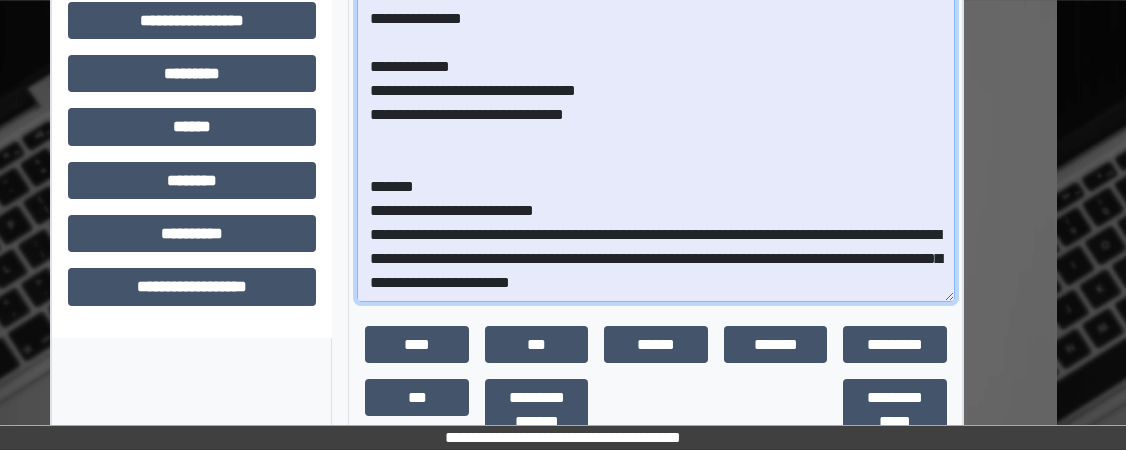 click at bounding box center [656, 9] 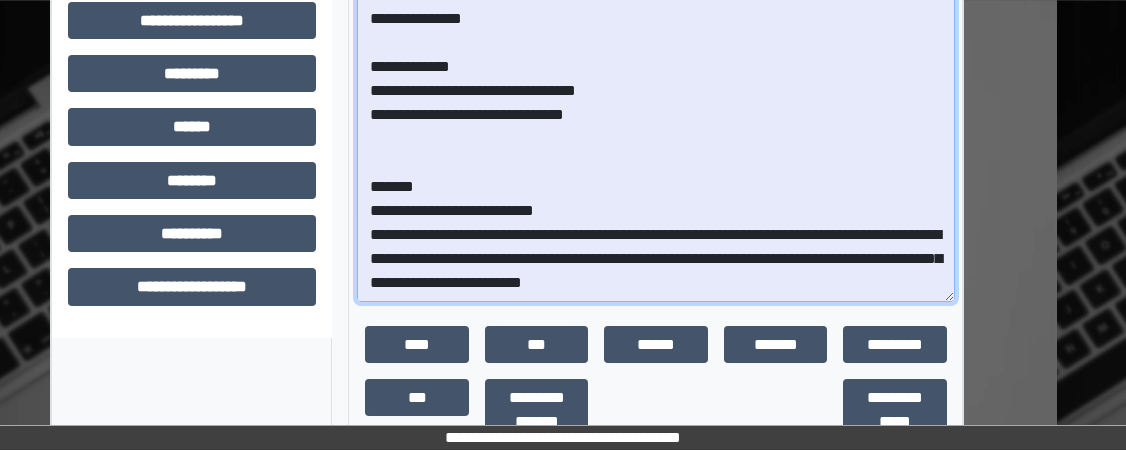 click at bounding box center [656, 9] 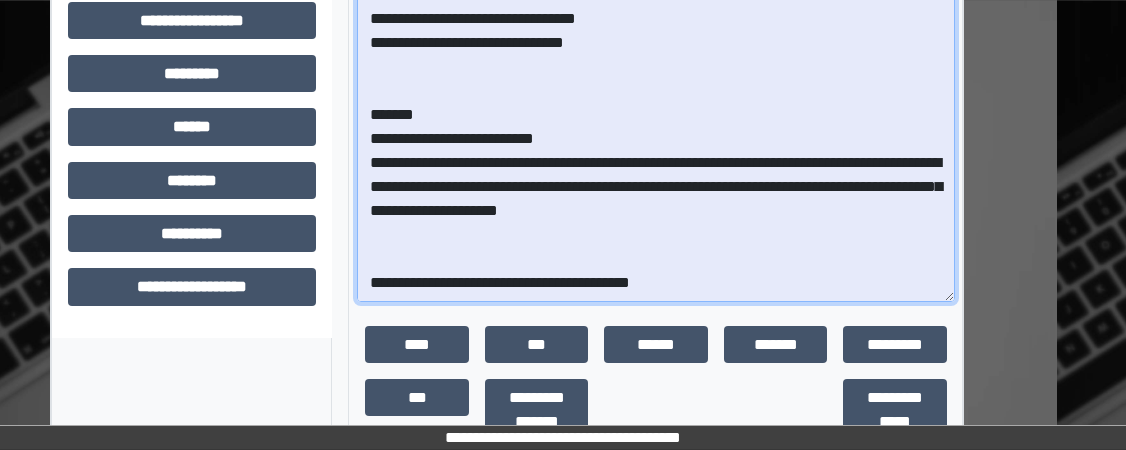 click at bounding box center [656, 9] 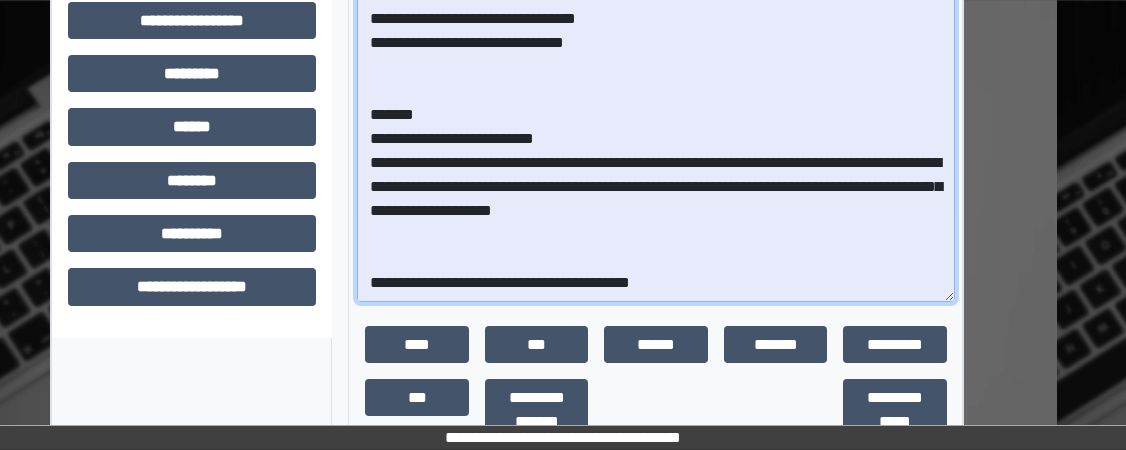 click at bounding box center [656, 9] 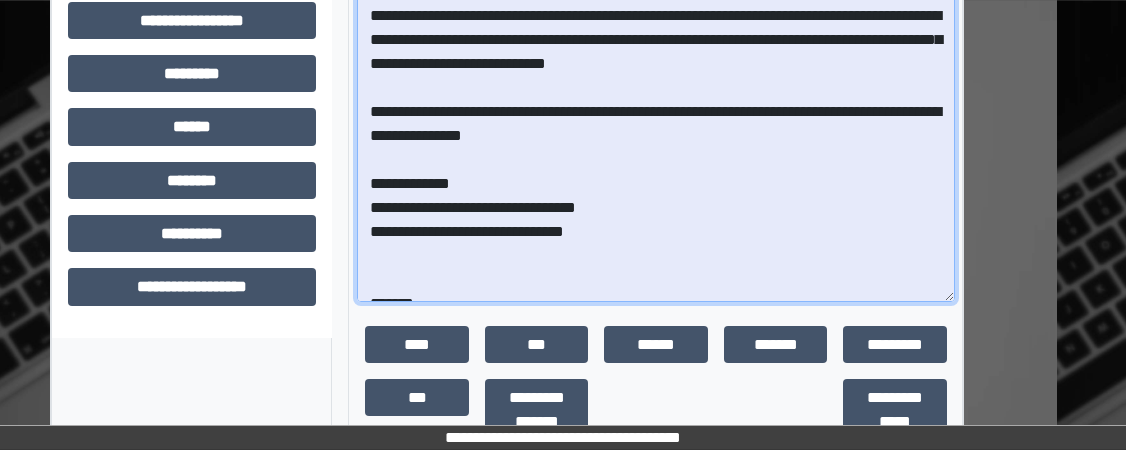 scroll, scrollTop: 0, scrollLeft: 0, axis: both 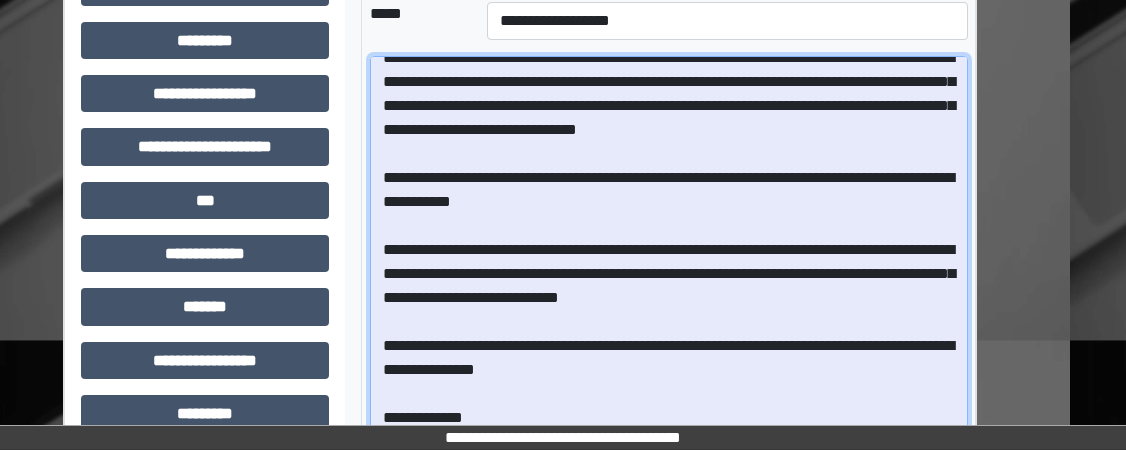 click at bounding box center [669, 349] 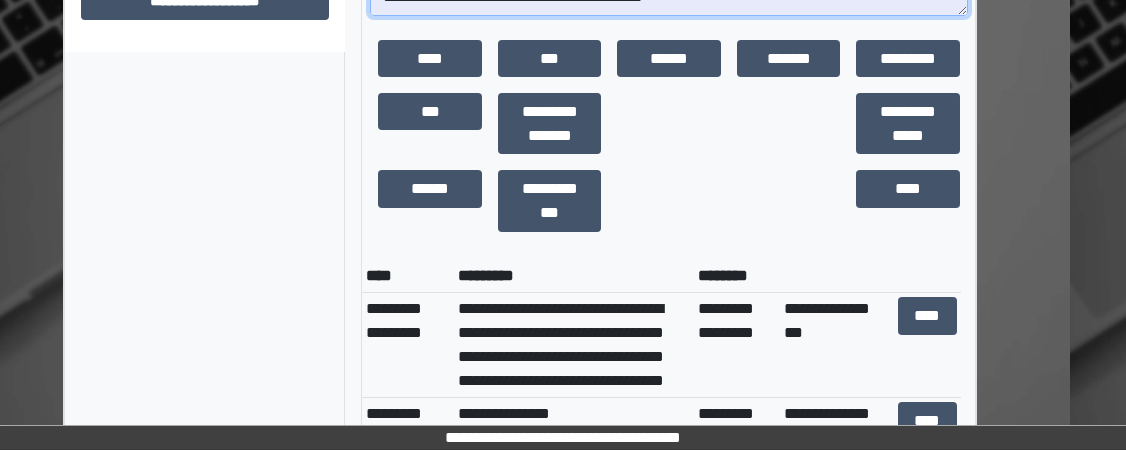 scroll, scrollTop: 1598, scrollLeft: 56, axis: both 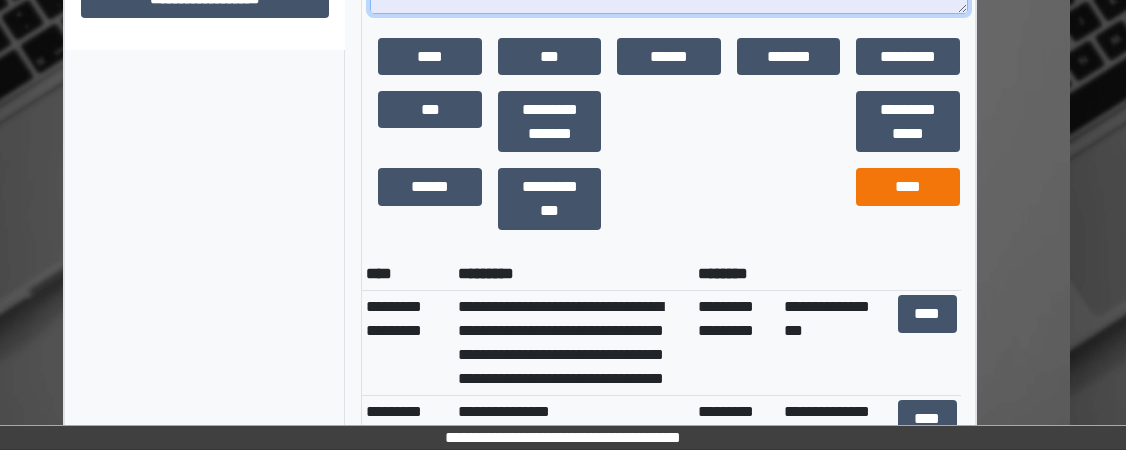 type on "**********" 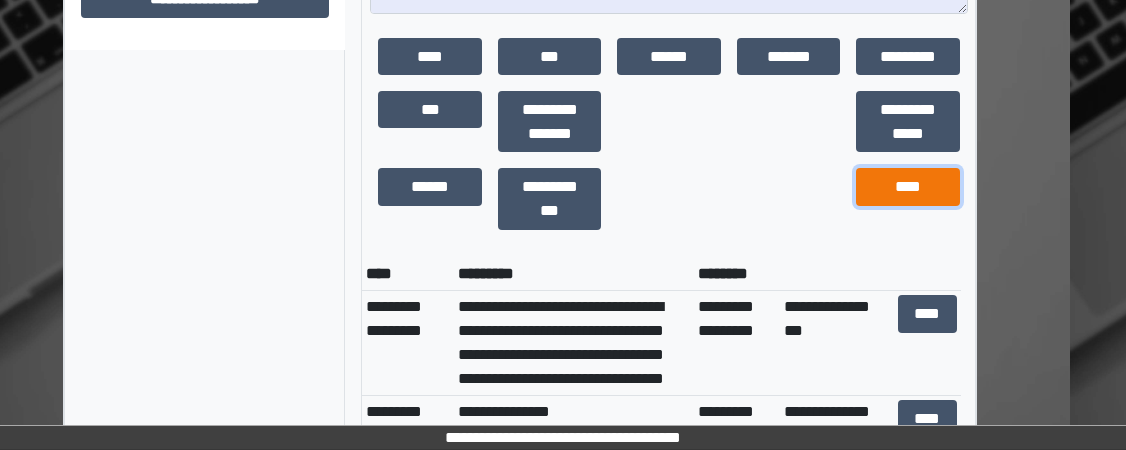 click on "****" at bounding box center [908, 187] 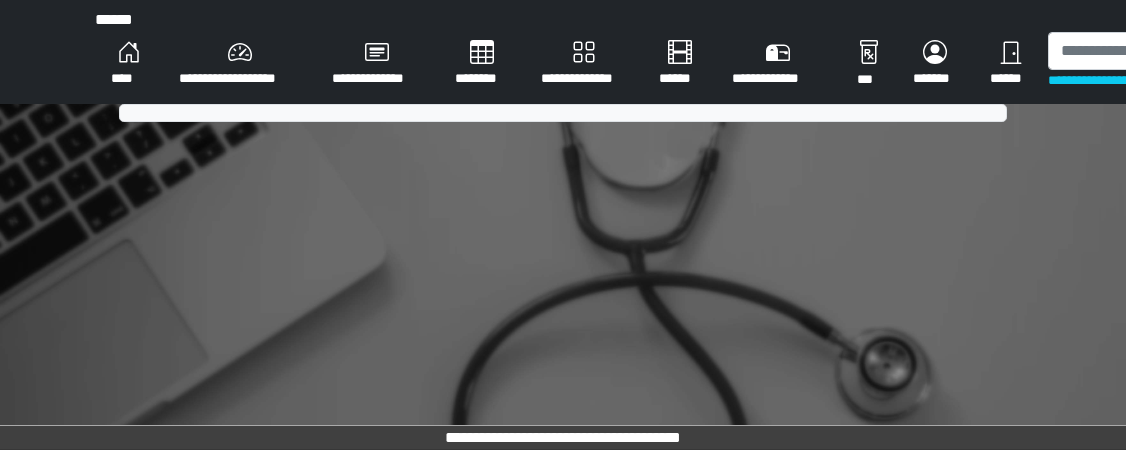 scroll, scrollTop: 0, scrollLeft: 0, axis: both 